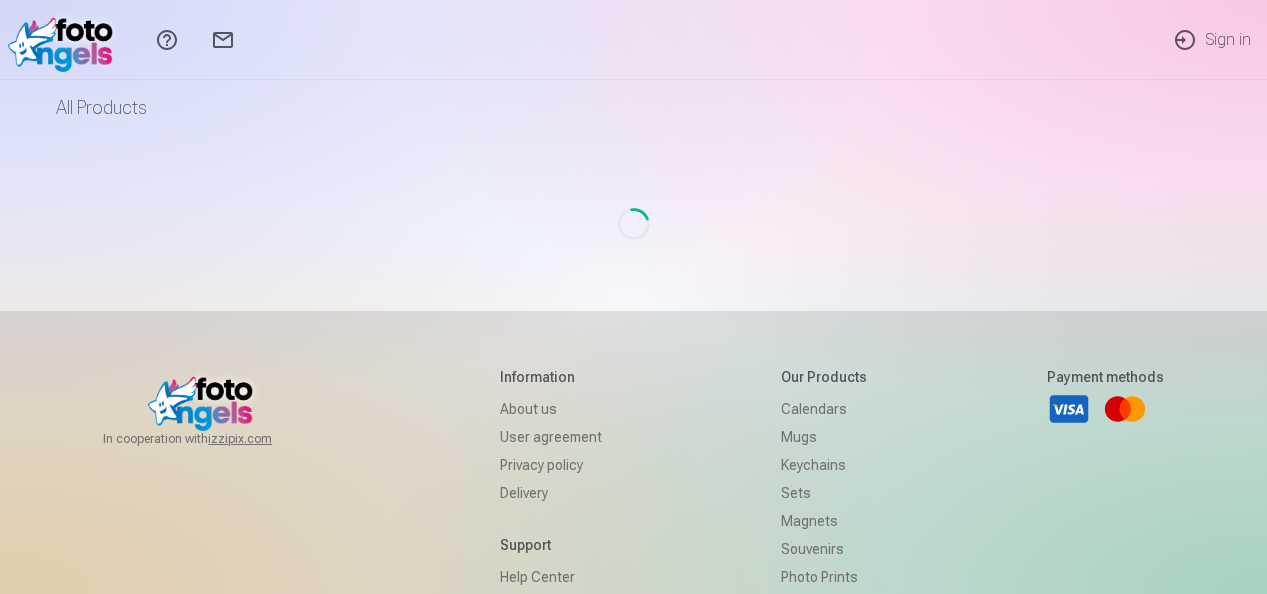 scroll, scrollTop: 0, scrollLeft: 0, axis: both 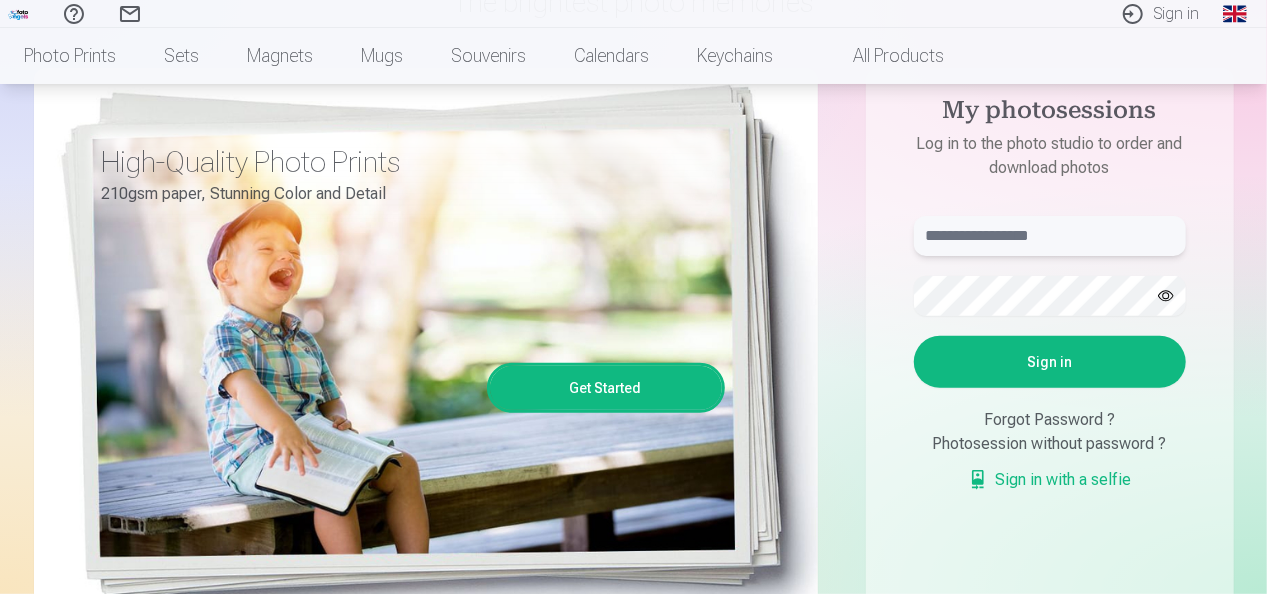 type on "**********" 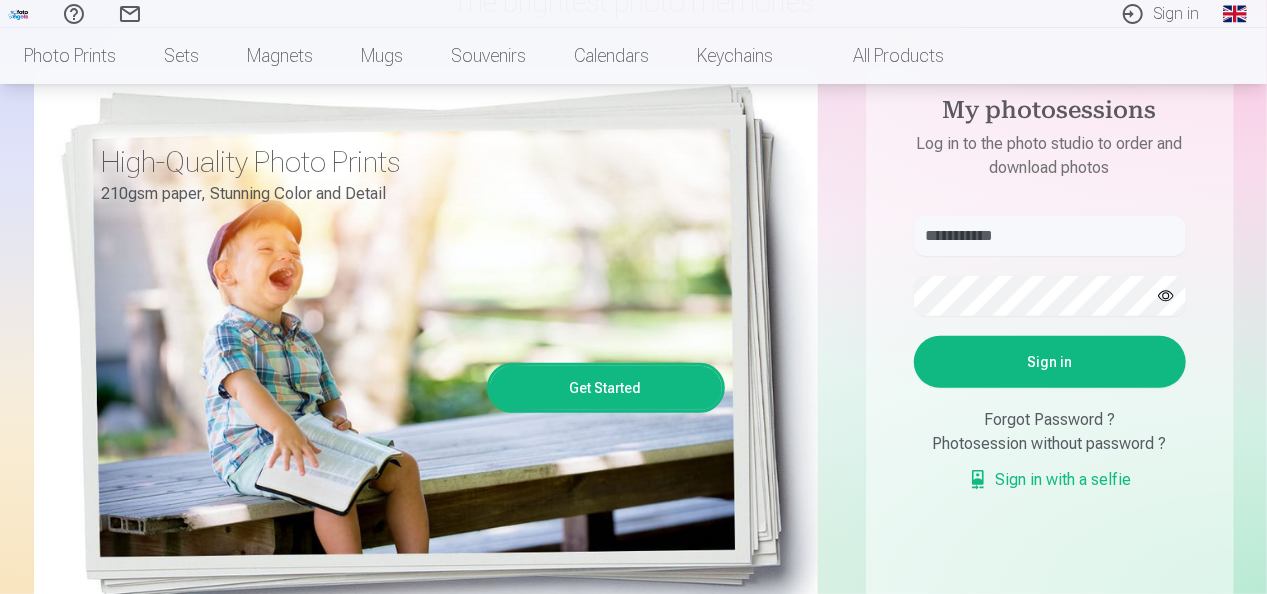 click at bounding box center [1166, 296] 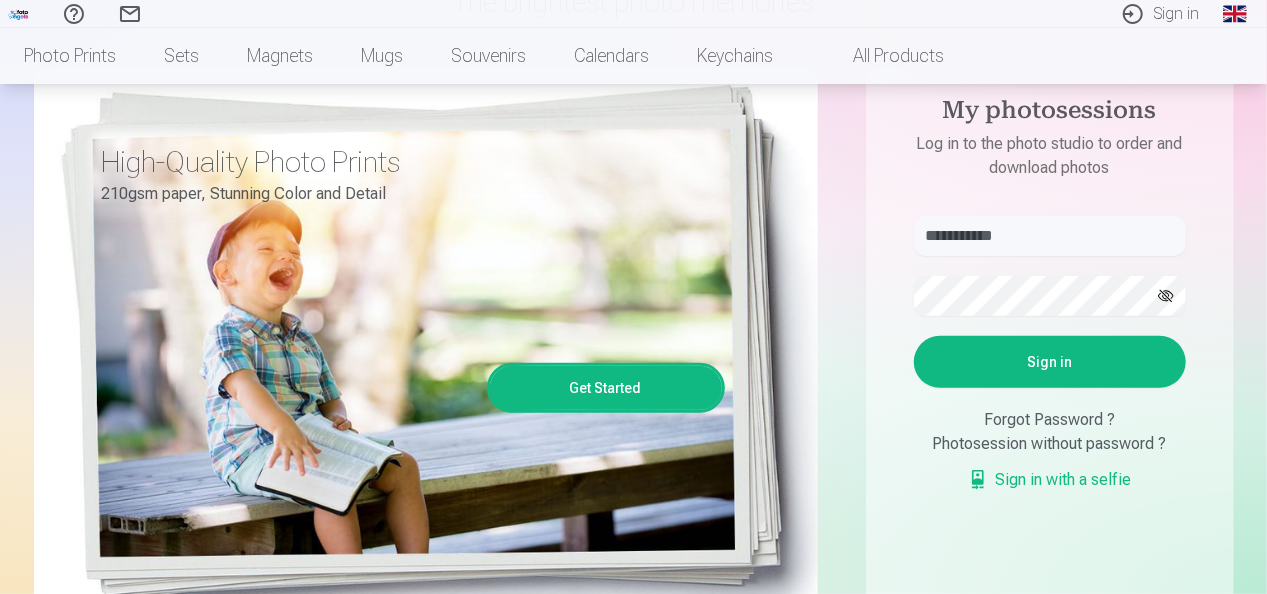 click on "Sign in" at bounding box center (1050, 362) 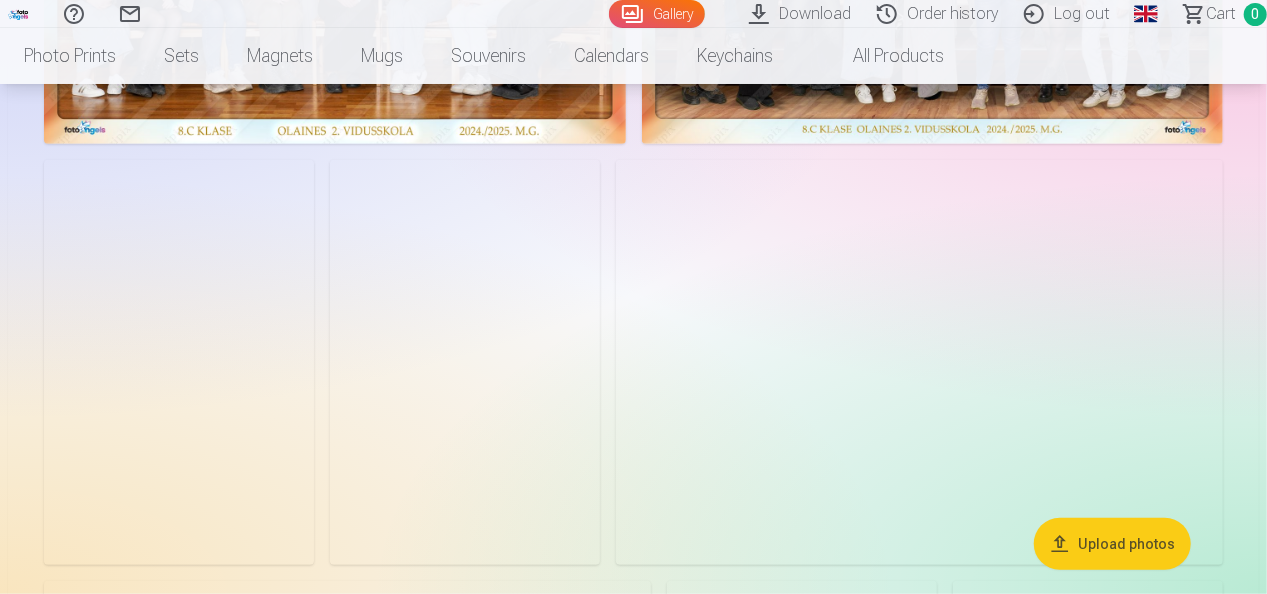 scroll, scrollTop: 0, scrollLeft: 0, axis: both 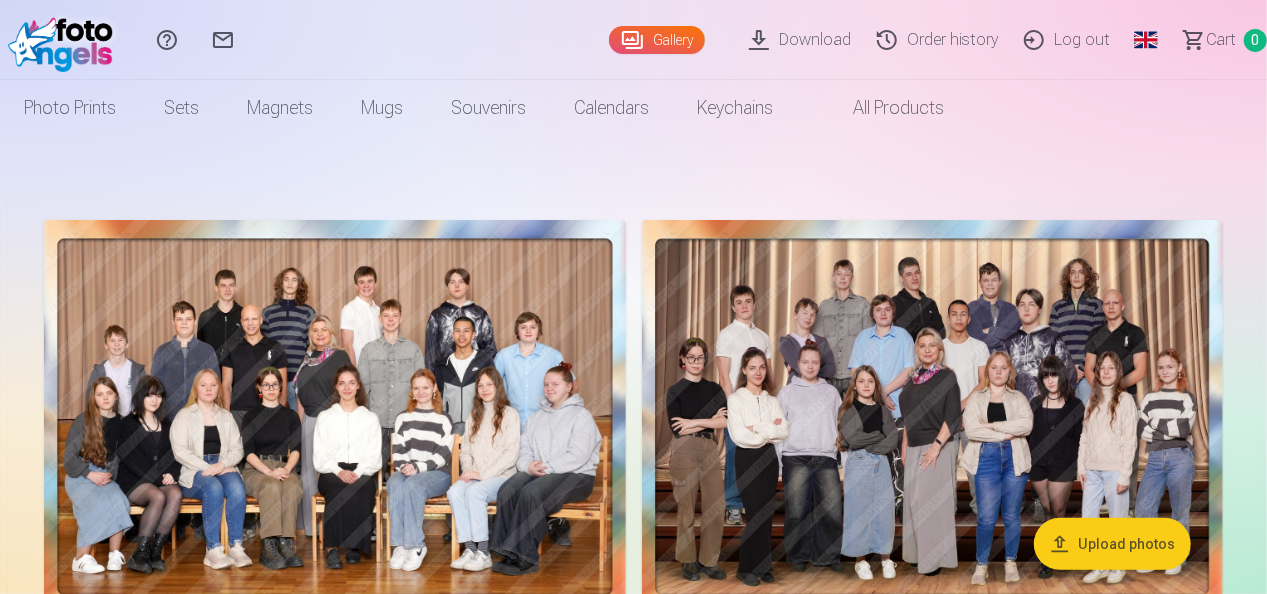 click on "Global" at bounding box center [1146, 40] 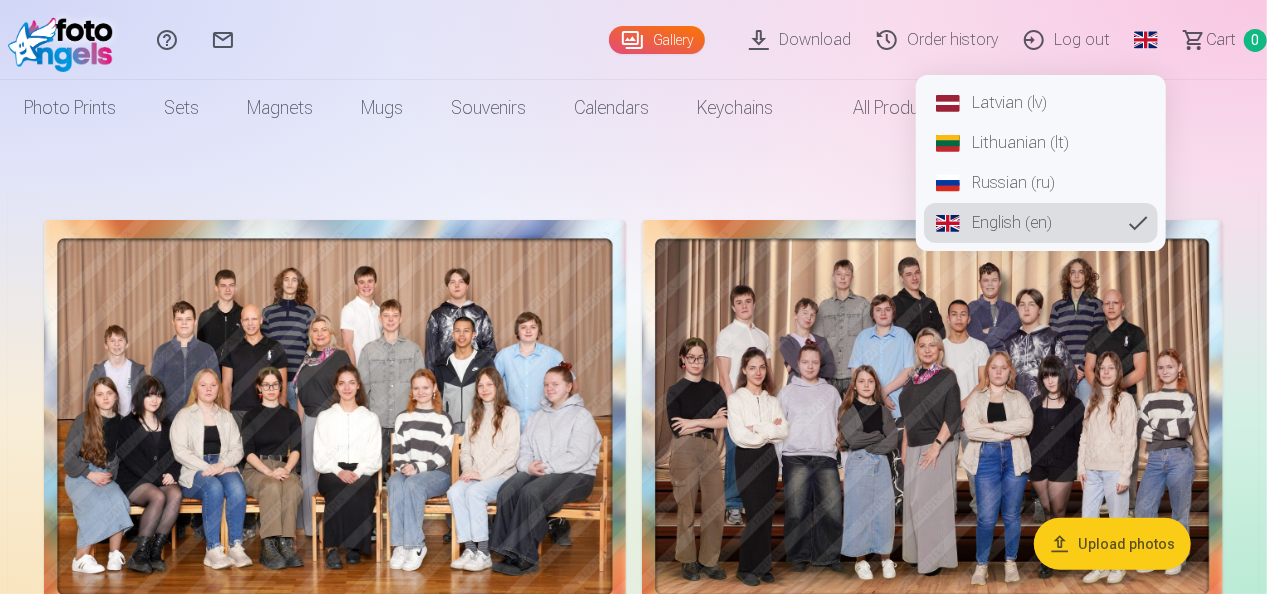 click on "Russian (ru)" at bounding box center [1041, 183] 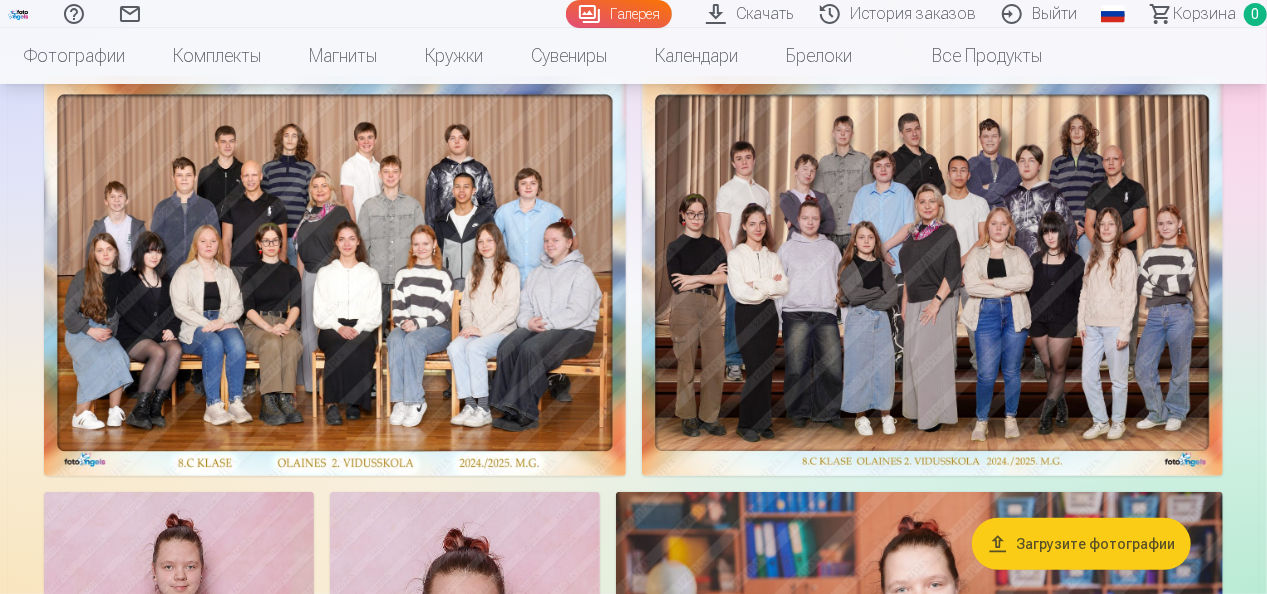 scroll, scrollTop: 100, scrollLeft: 0, axis: vertical 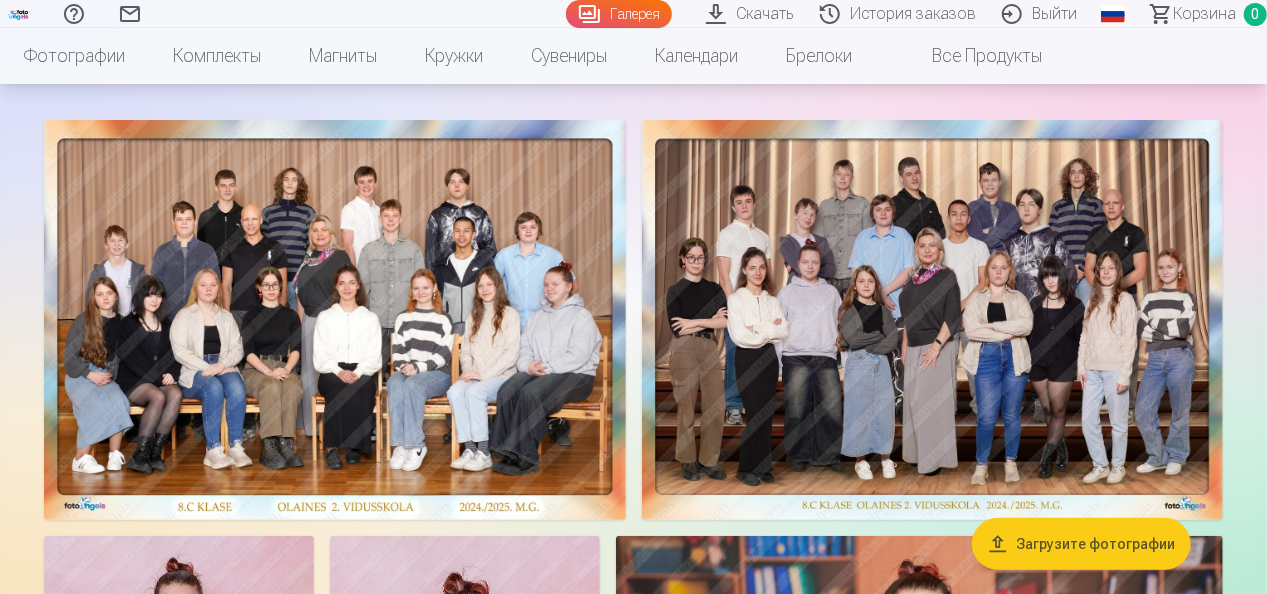 click at bounding box center [933, 320] 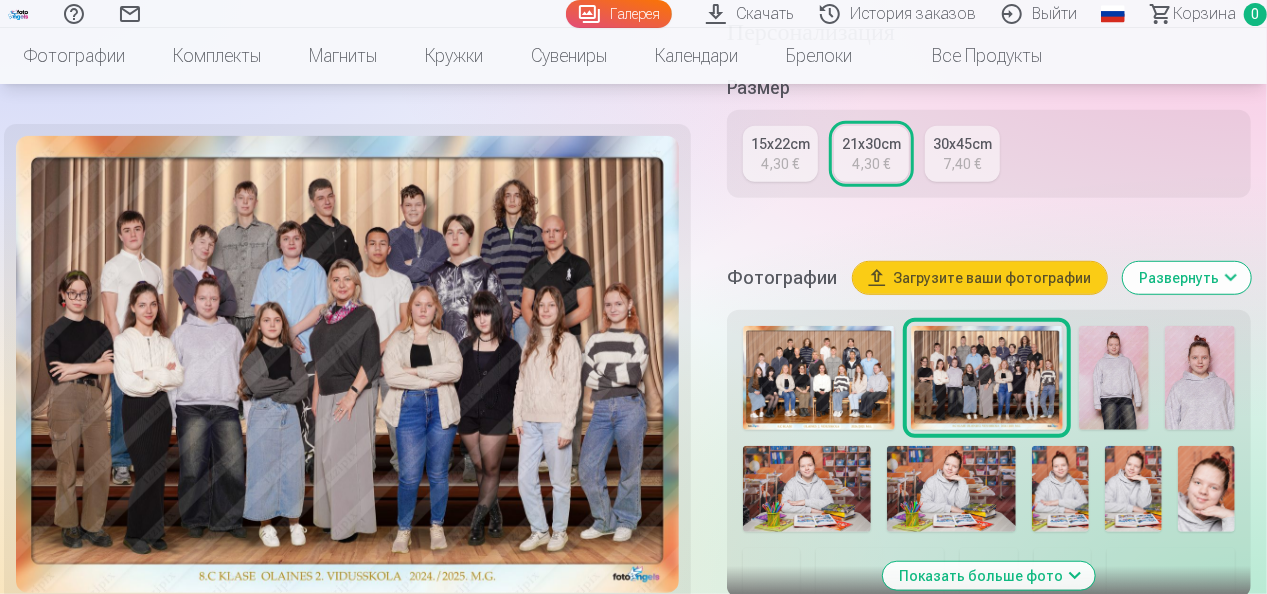 scroll, scrollTop: 700, scrollLeft: 0, axis: vertical 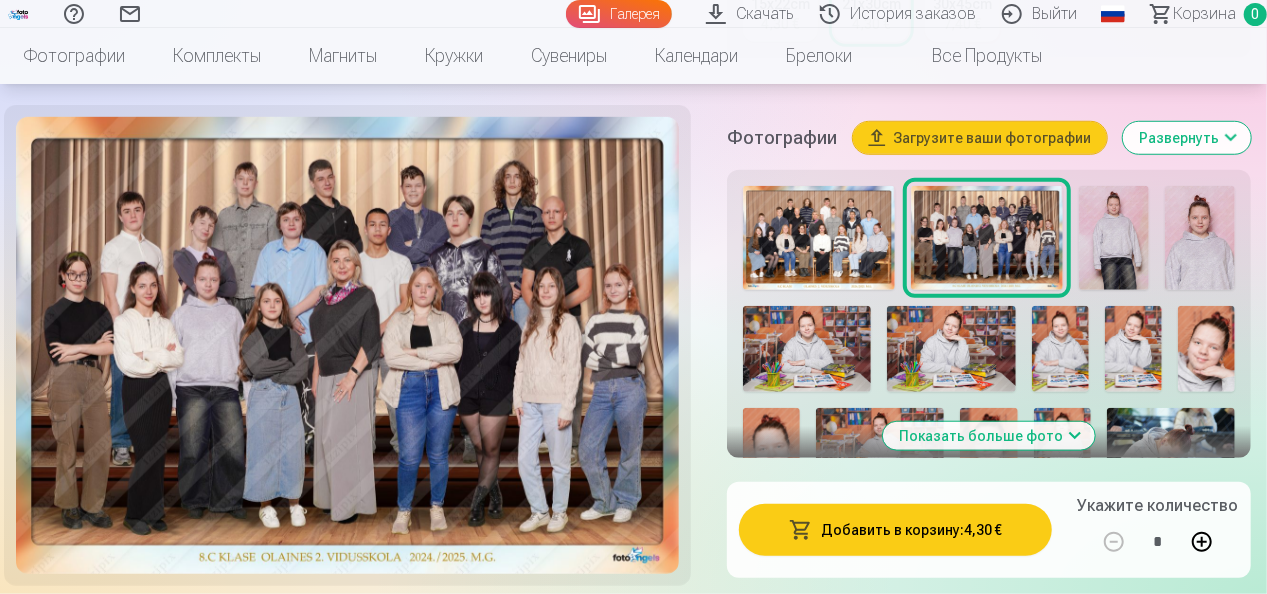 click on "Добавить в корзину :  4,30 €" at bounding box center (895, 530) 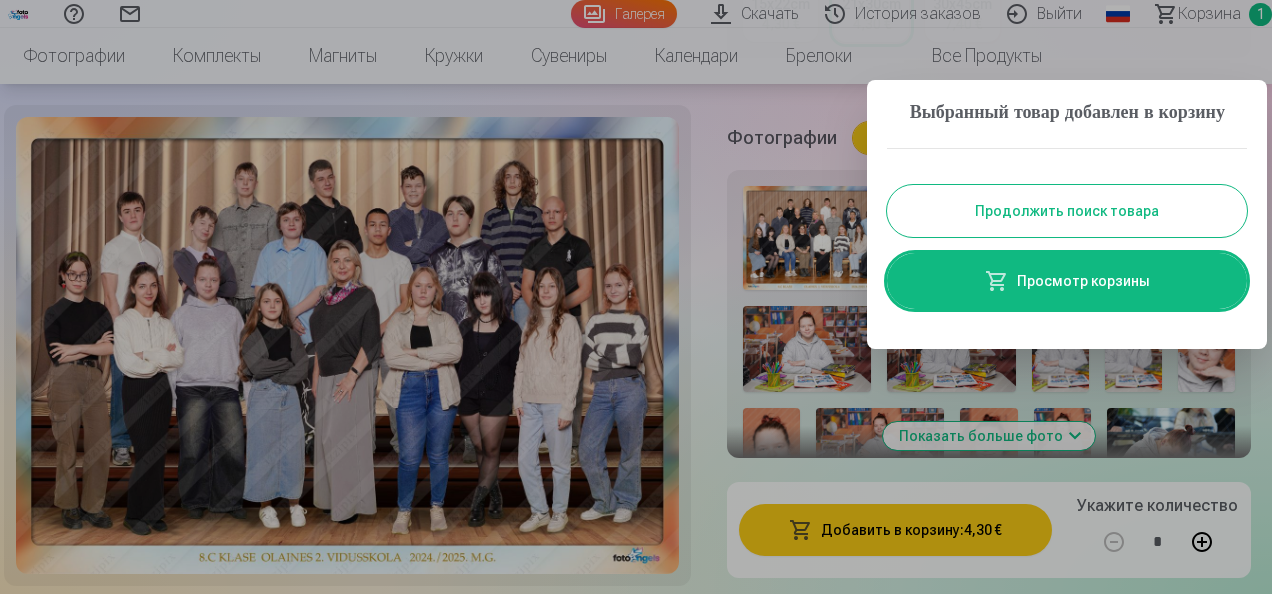 click on "Продолжить поиск товара" at bounding box center (1067, 211) 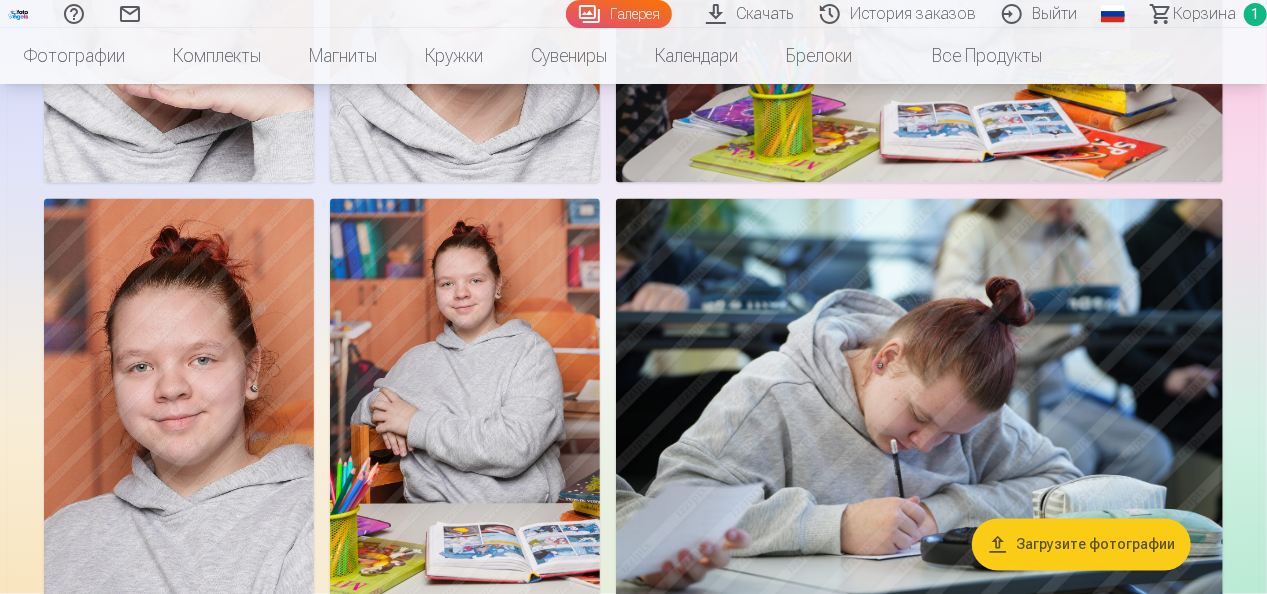 scroll, scrollTop: 1400, scrollLeft: 0, axis: vertical 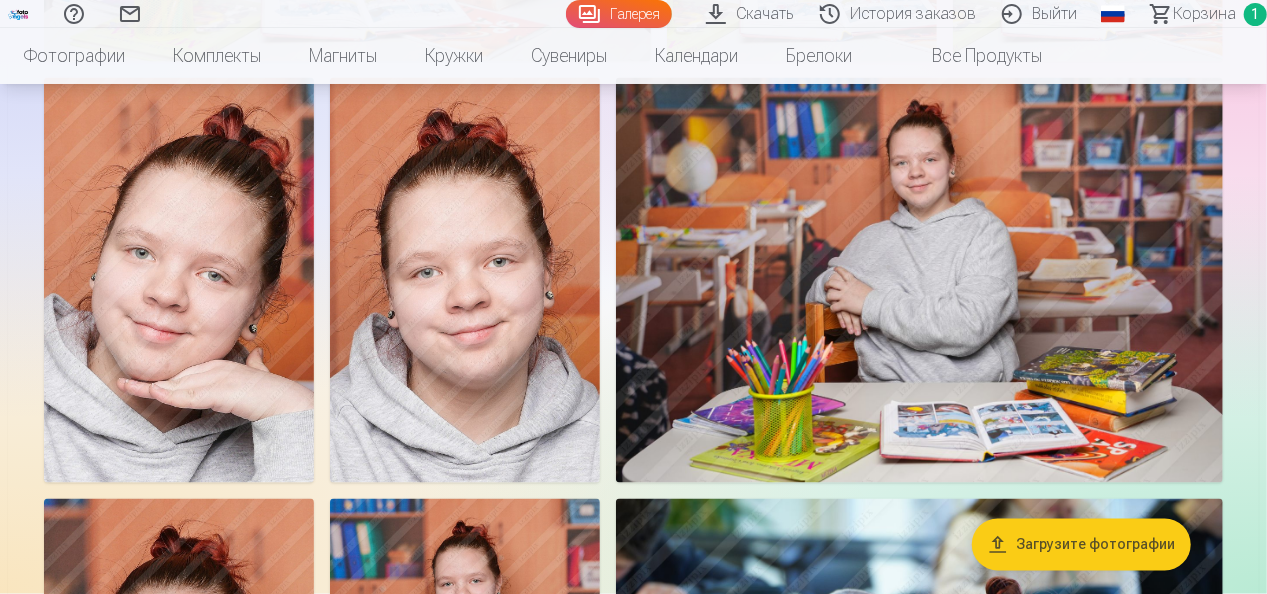 click at bounding box center [919, 280] 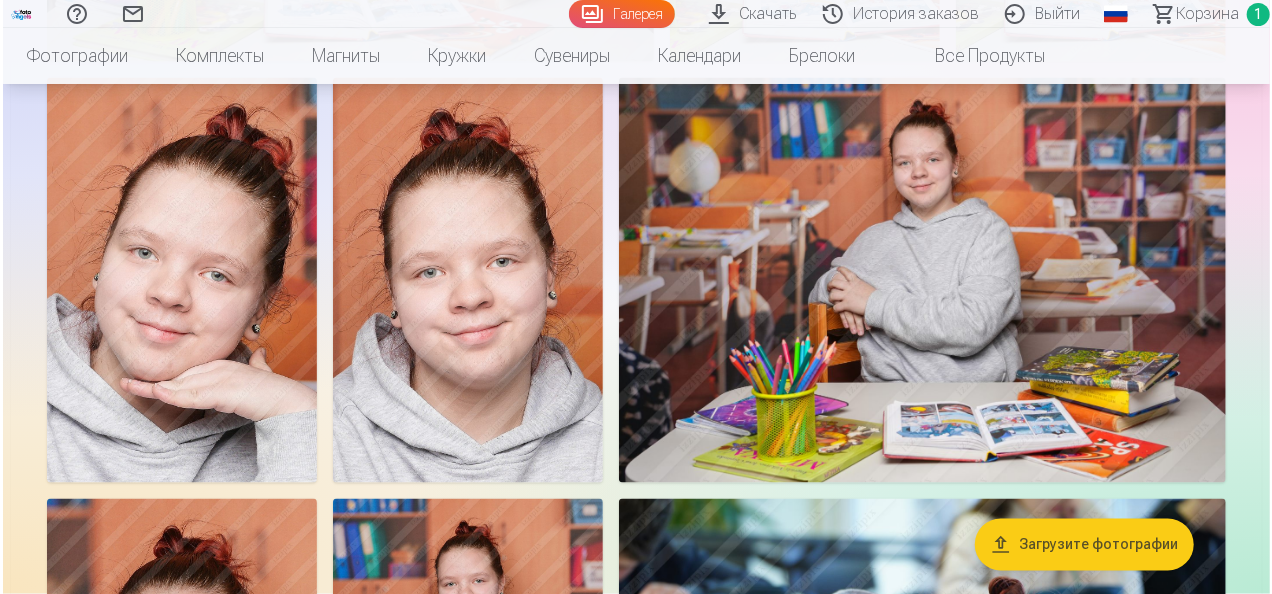 scroll, scrollTop: 1402, scrollLeft: 0, axis: vertical 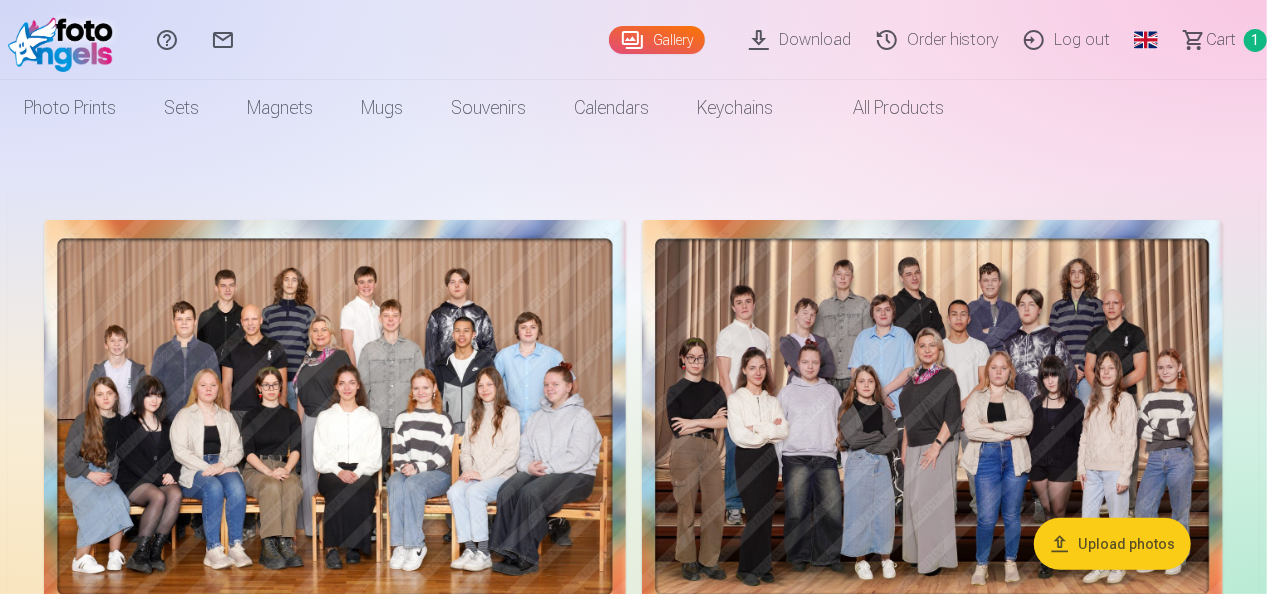 click on "Global" at bounding box center (1146, 40) 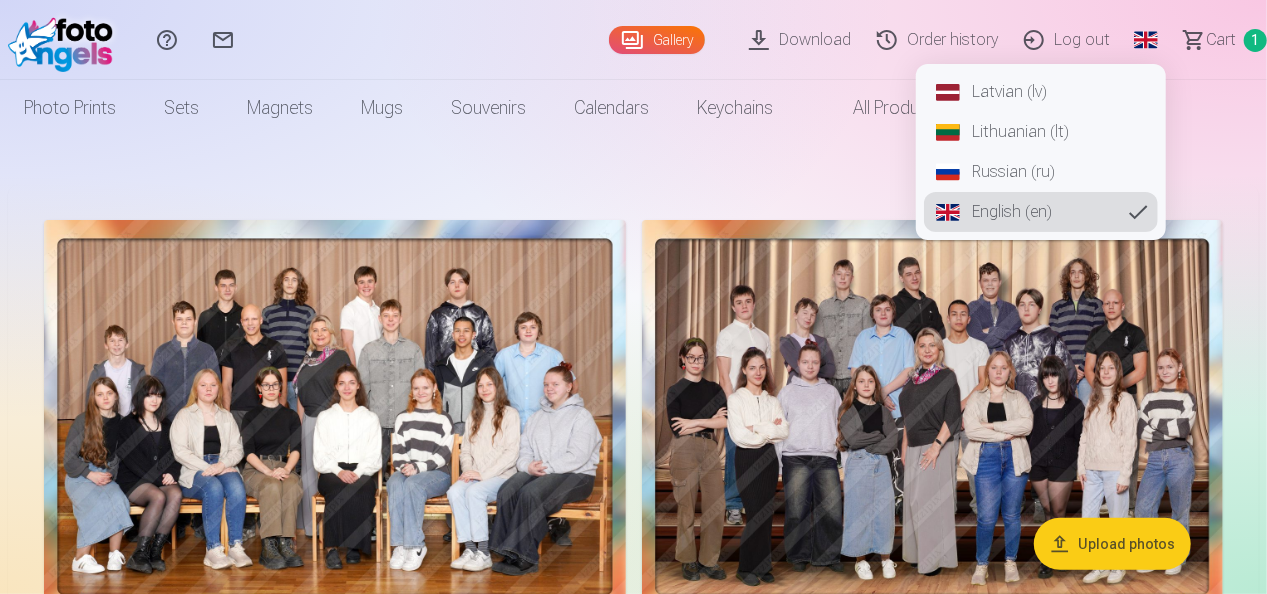 click on "Russian (ru)" at bounding box center (1041, 172) 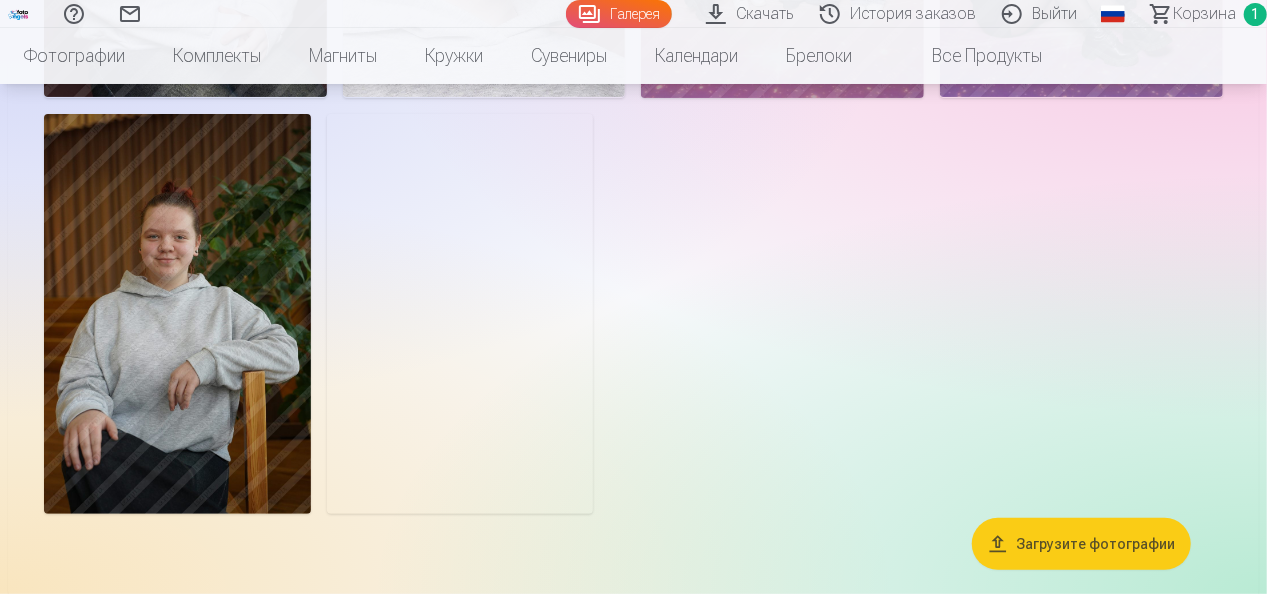 scroll, scrollTop: 4000, scrollLeft: 0, axis: vertical 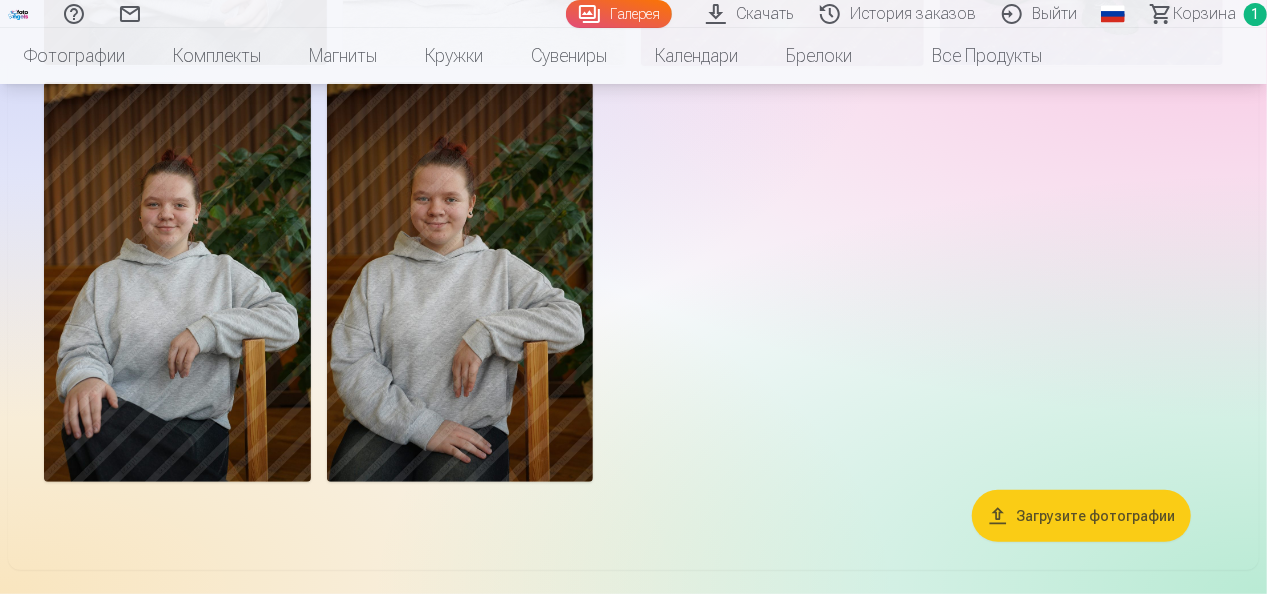 click at bounding box center [177, 282] 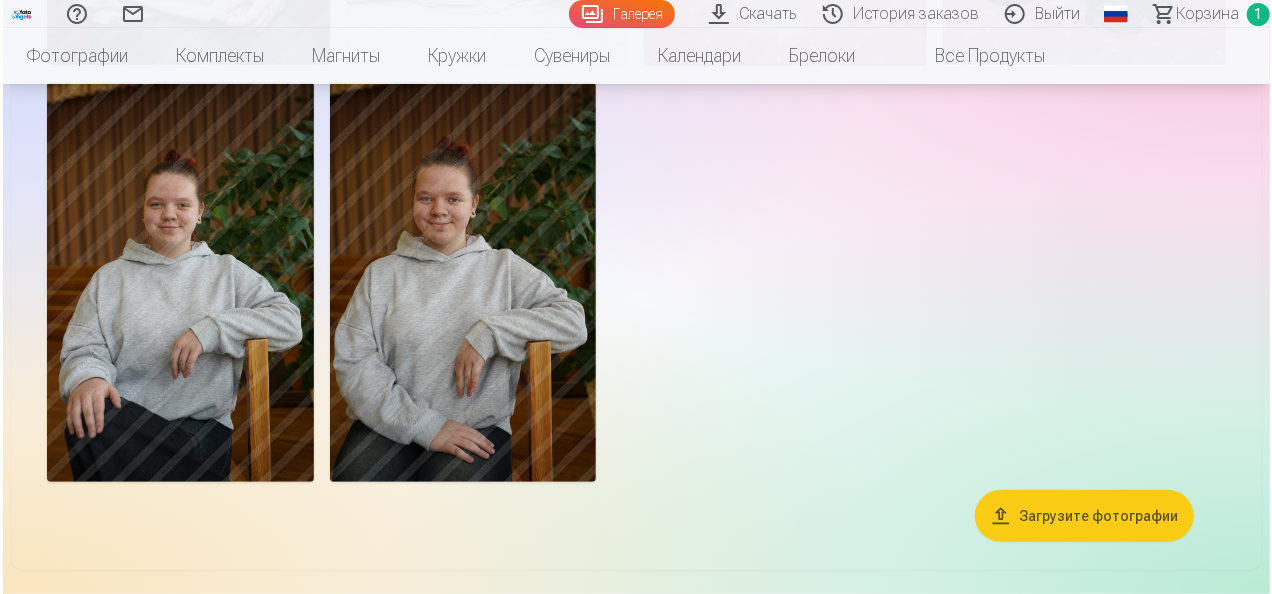 scroll, scrollTop: 4014, scrollLeft: 0, axis: vertical 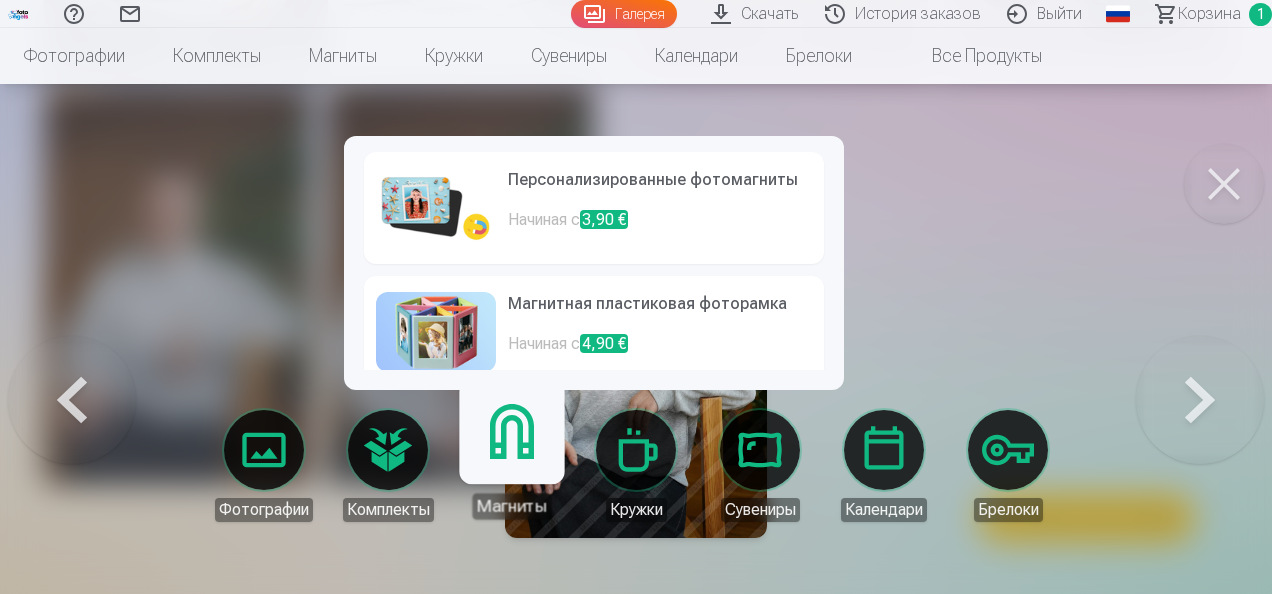 click on "Магниты" at bounding box center [511, 457] 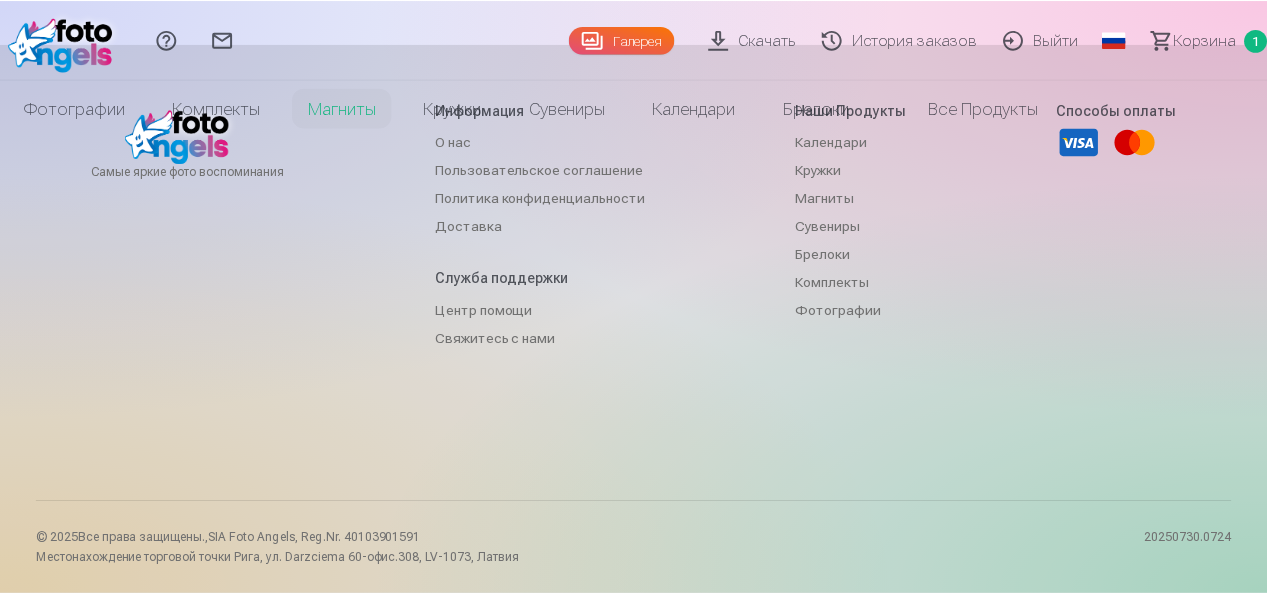 scroll, scrollTop: 0, scrollLeft: 0, axis: both 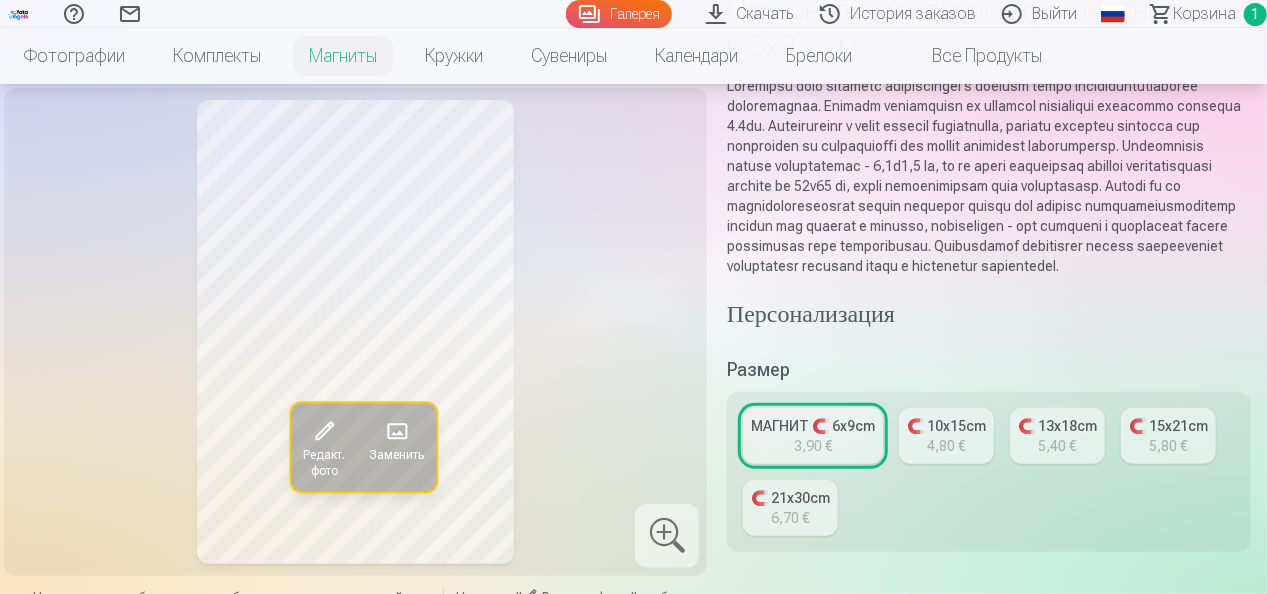 click on "МАГНИТ 🧲 6x9cm" at bounding box center [813, 426] 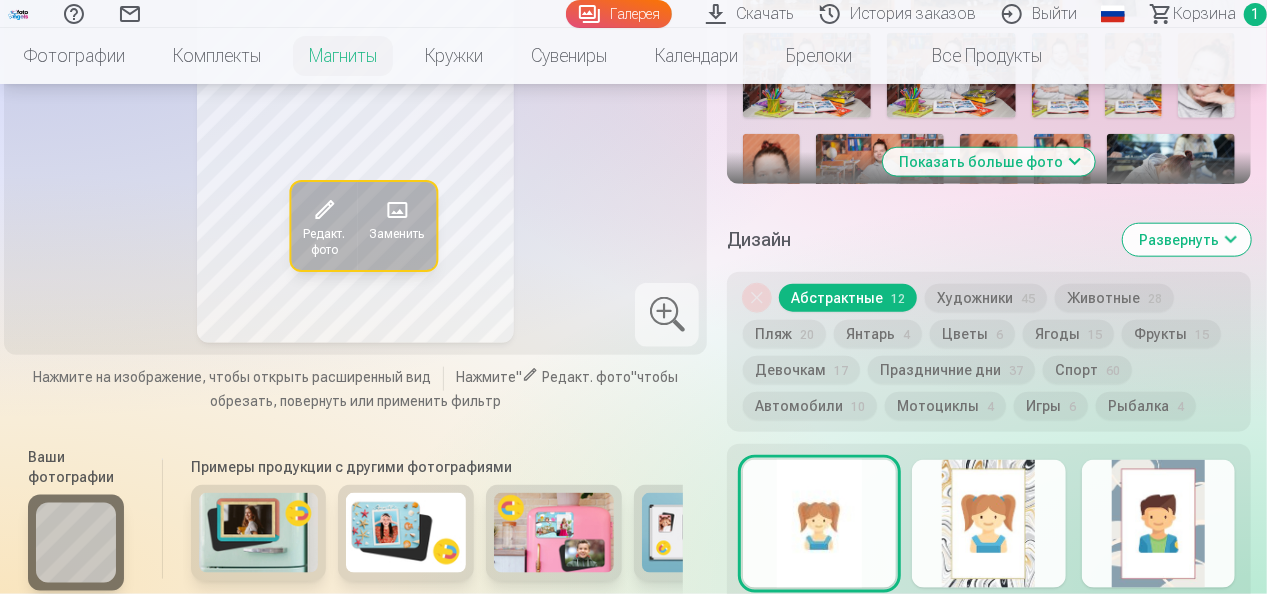 scroll, scrollTop: 1000, scrollLeft: 0, axis: vertical 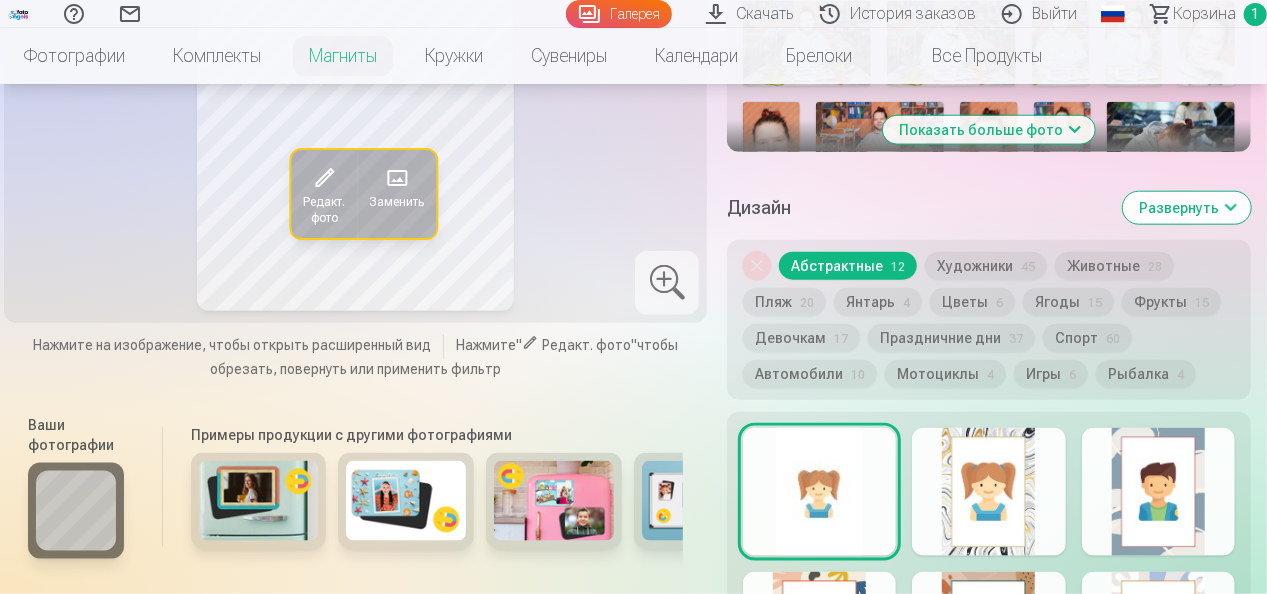 click at bounding box center [988, 492] 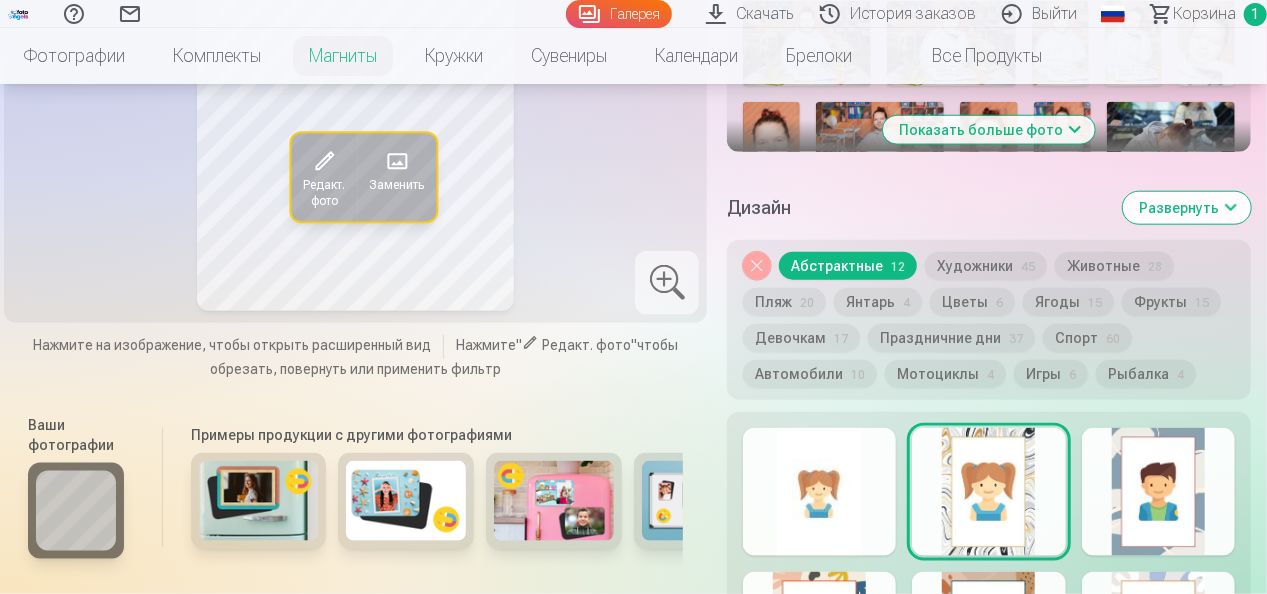 click at bounding box center [1158, 492] 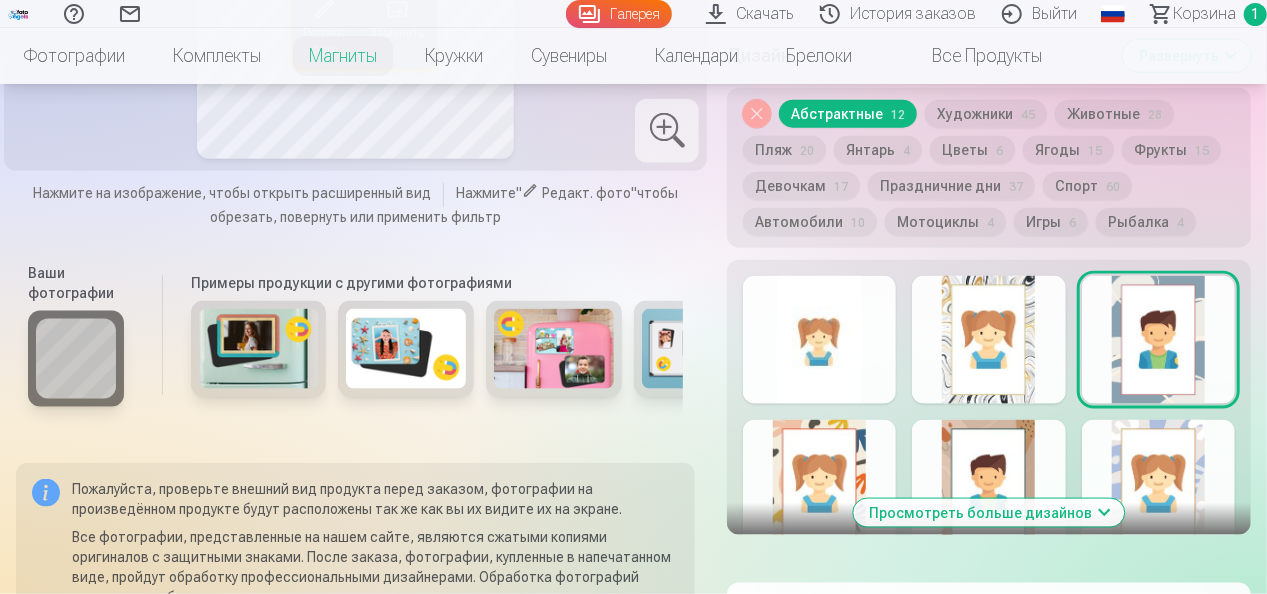 scroll, scrollTop: 1300, scrollLeft: 0, axis: vertical 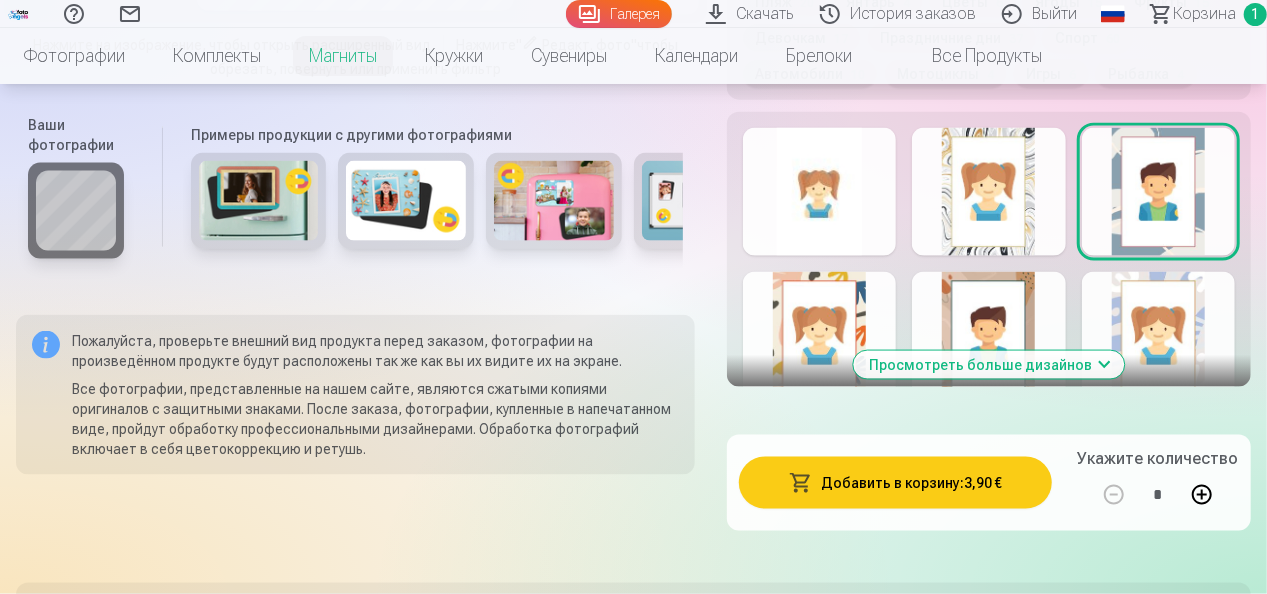 click at bounding box center (1158, 336) 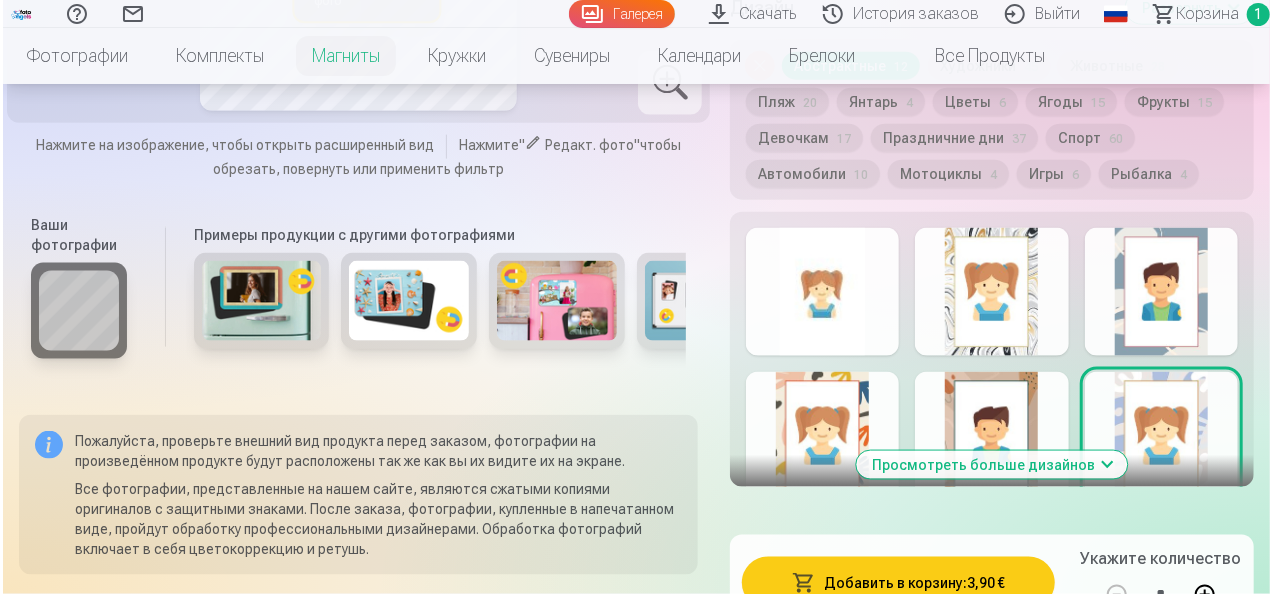 scroll, scrollTop: 1400, scrollLeft: 0, axis: vertical 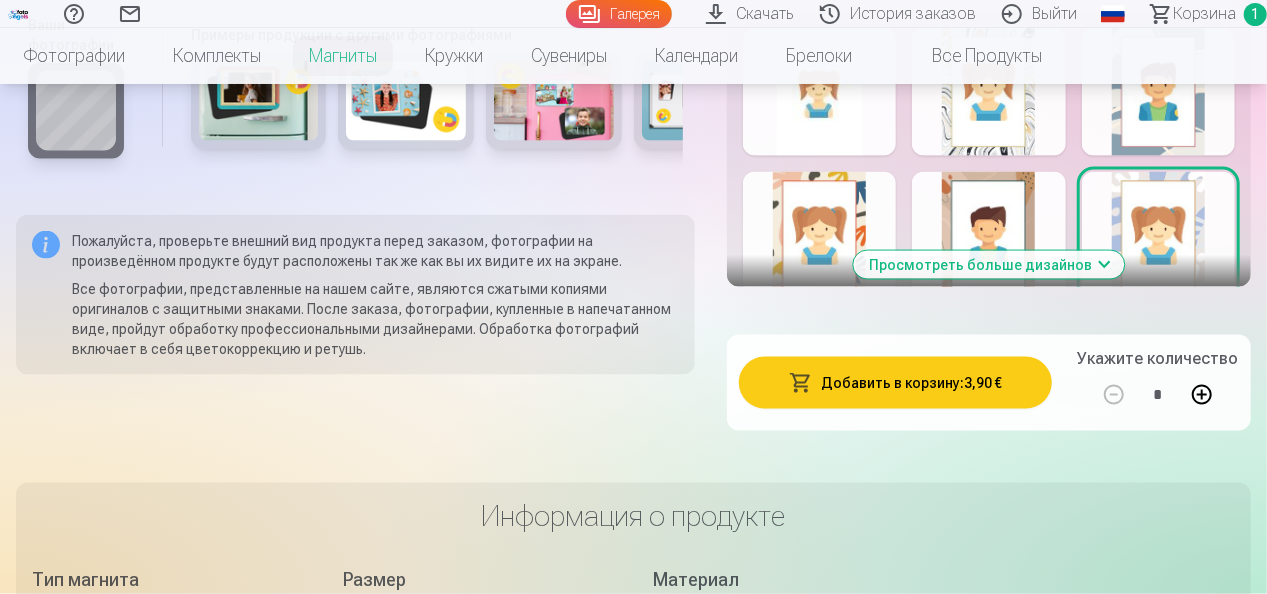 click on "Добавить в корзину :  3,90 €" at bounding box center (895, 383) 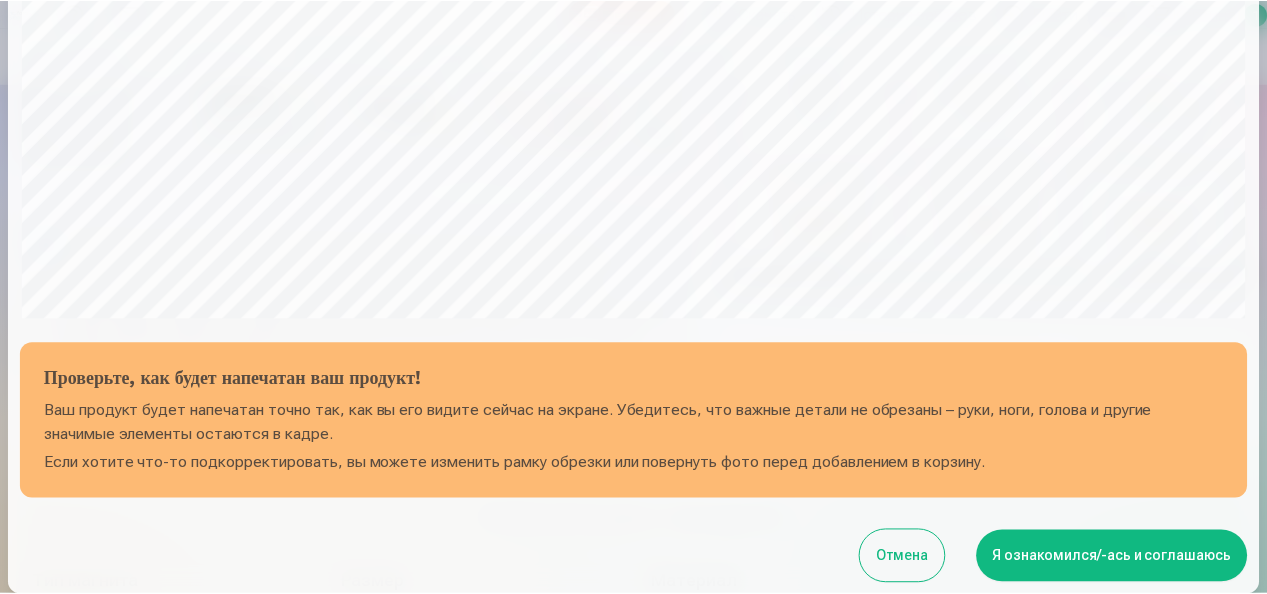 scroll, scrollTop: 700, scrollLeft: 0, axis: vertical 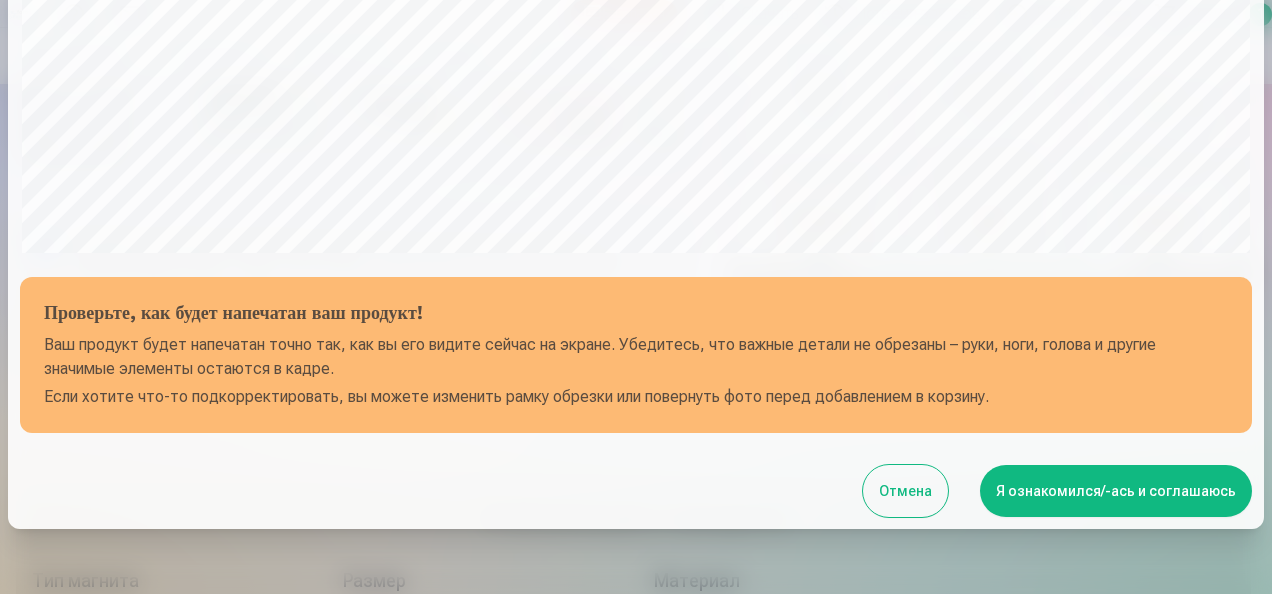 click on "Я ознакомился/-ась и соглашаюсь" at bounding box center [1116, 491] 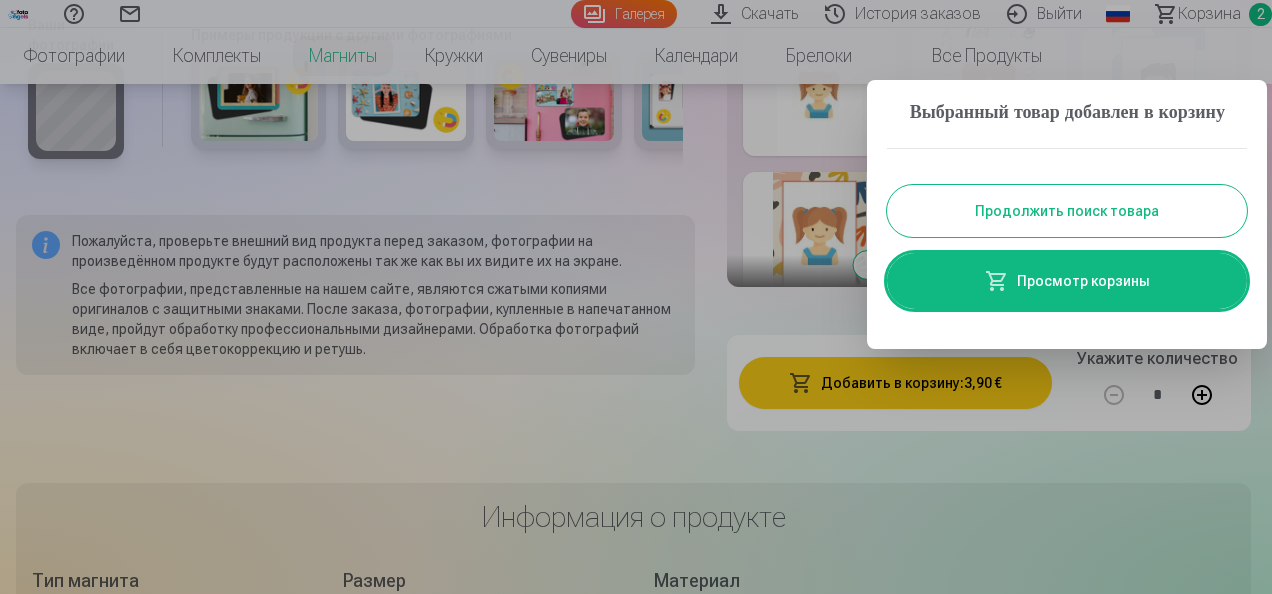 click on "Продолжить поиск товара" at bounding box center (1067, 211) 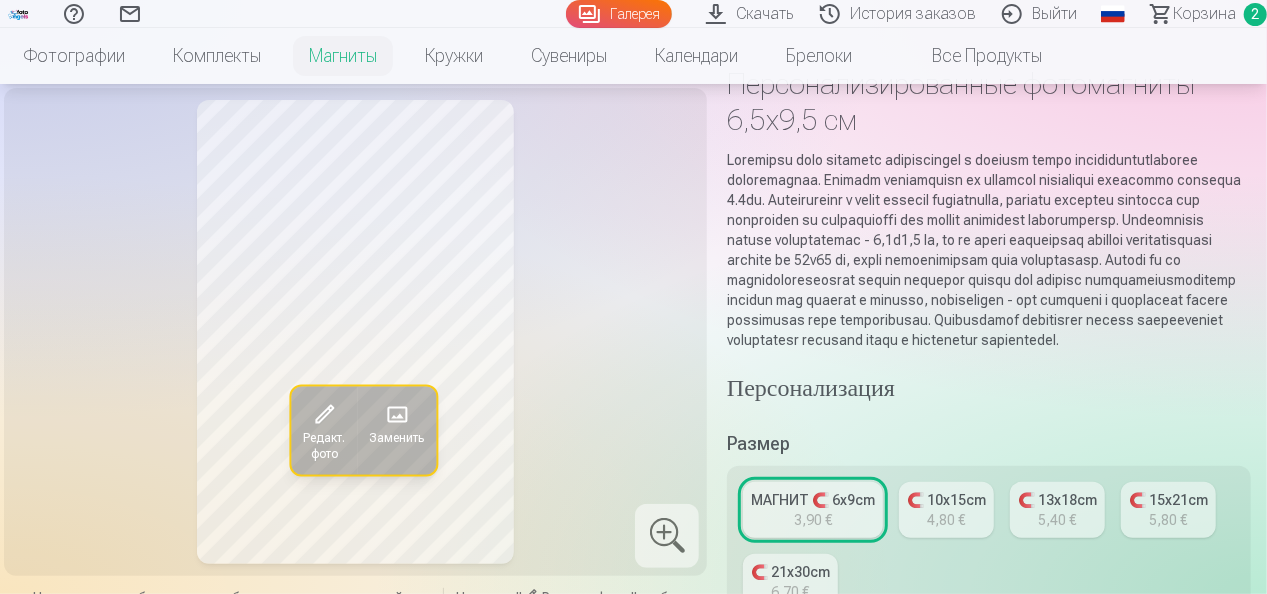 scroll, scrollTop: 0, scrollLeft: 0, axis: both 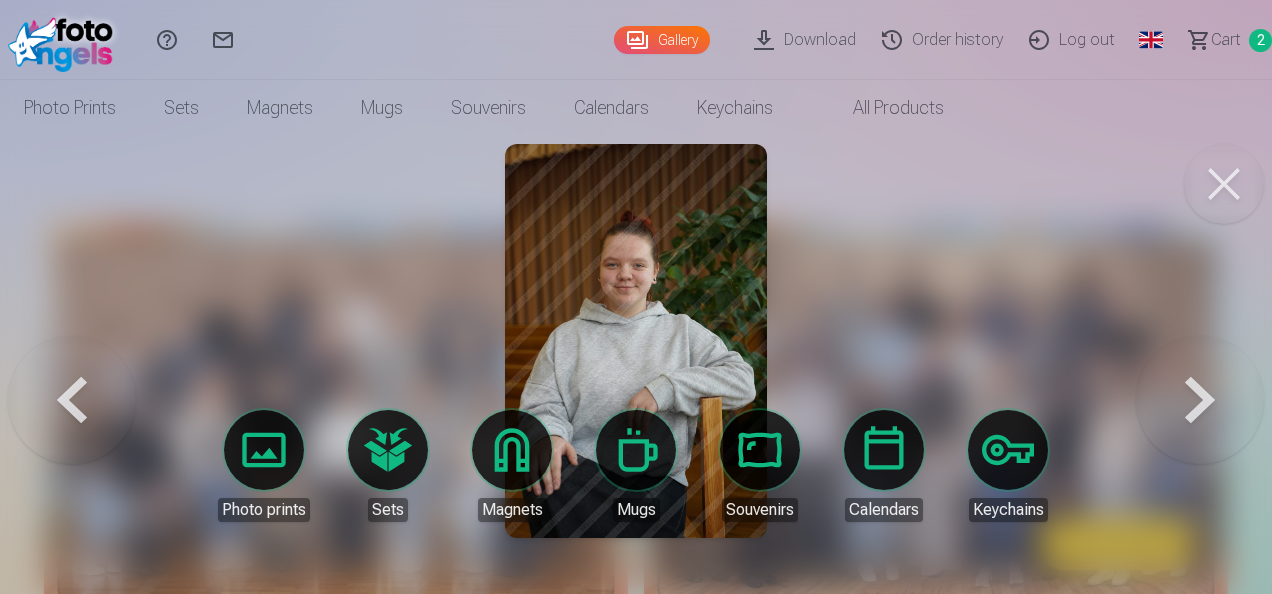 click at bounding box center (1224, 184) 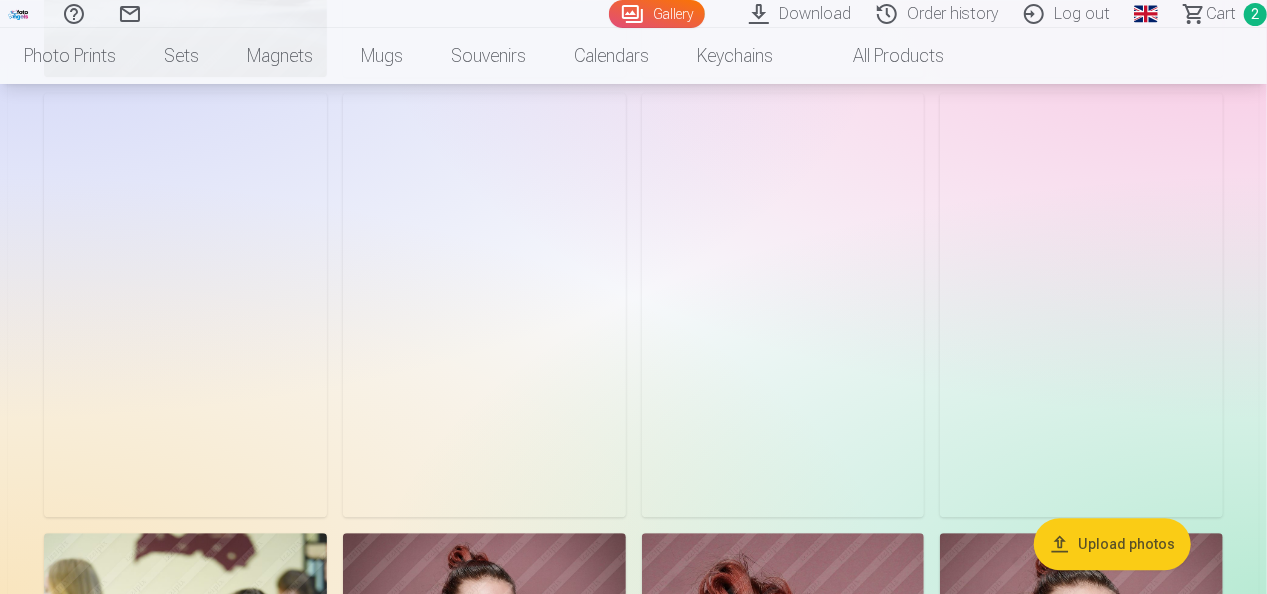 scroll, scrollTop: 2700, scrollLeft: 0, axis: vertical 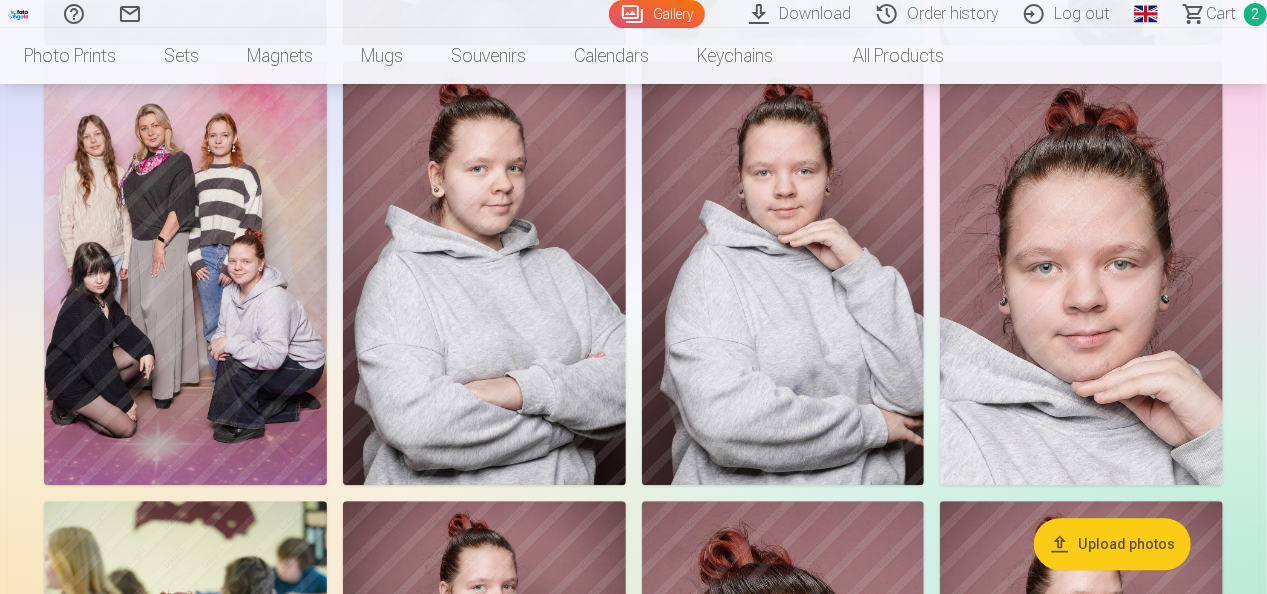 click at bounding box center (185, 273) 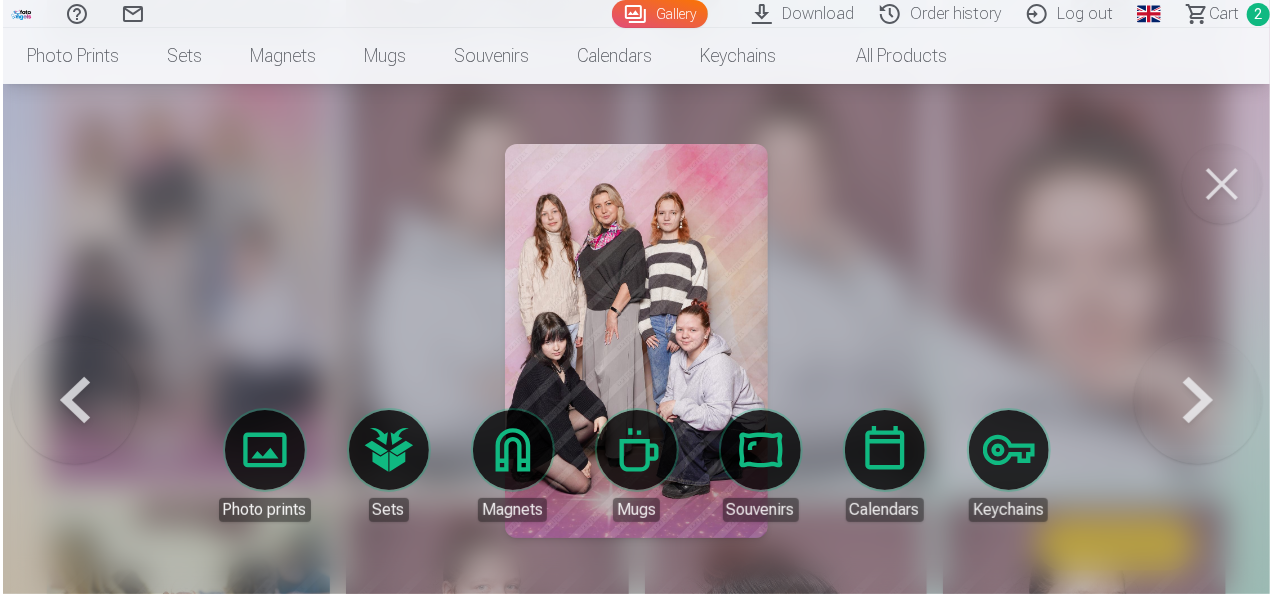 scroll, scrollTop: 2708, scrollLeft: 0, axis: vertical 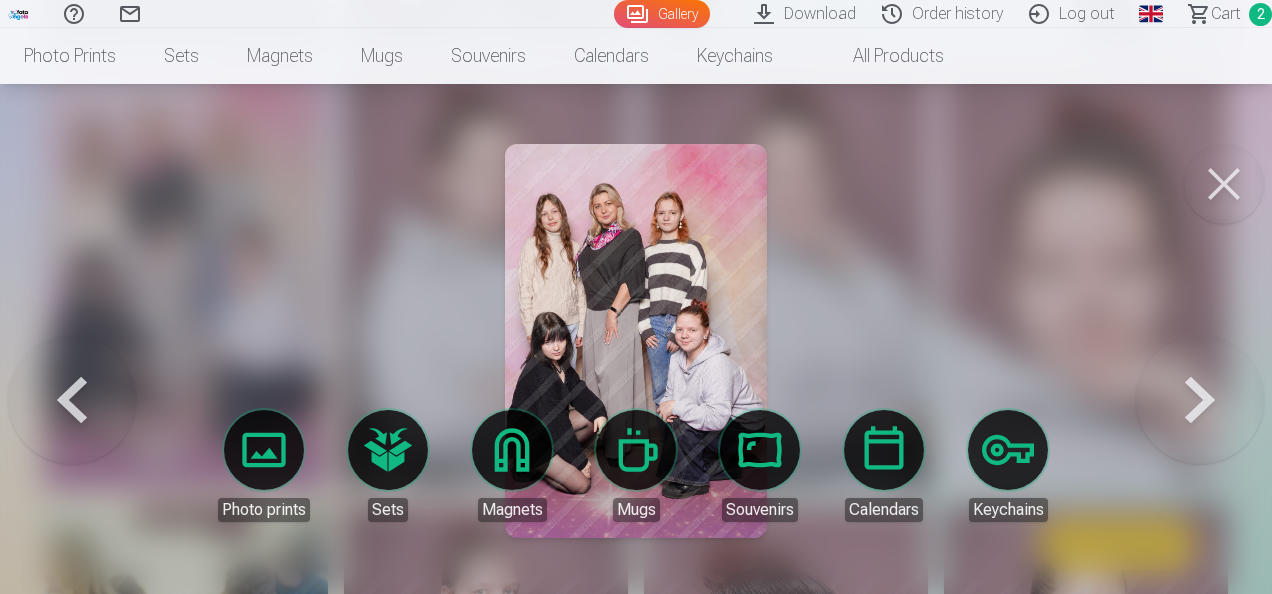 click on "Global" at bounding box center (1151, 14) 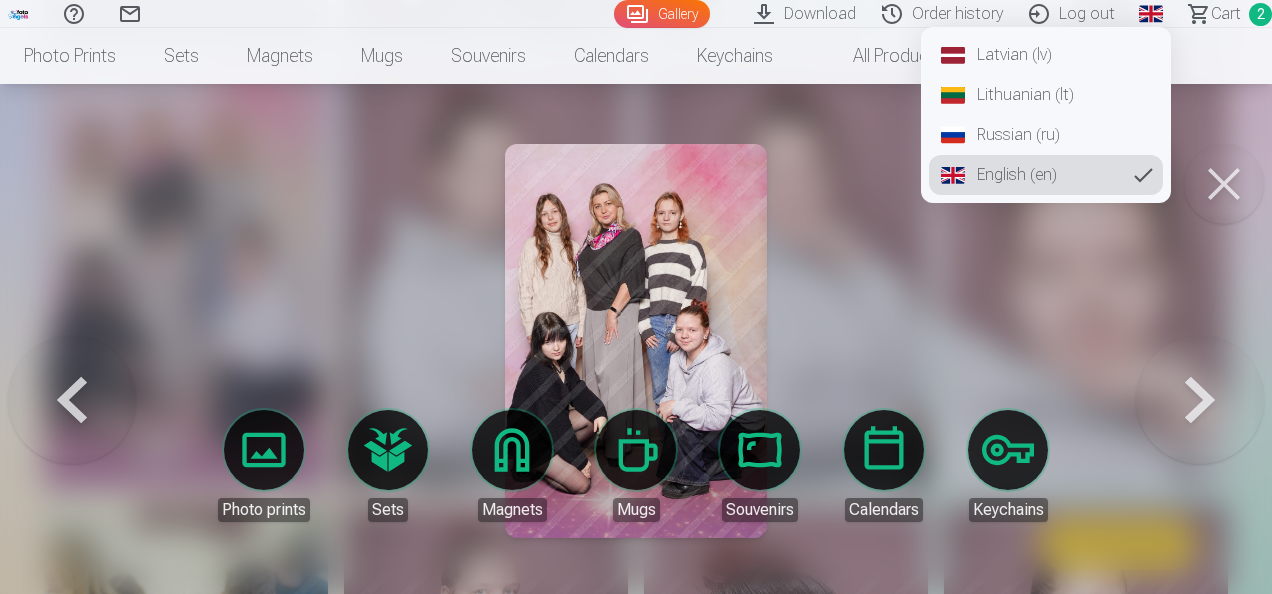 click on "Russian (ru)" at bounding box center [1046, 135] 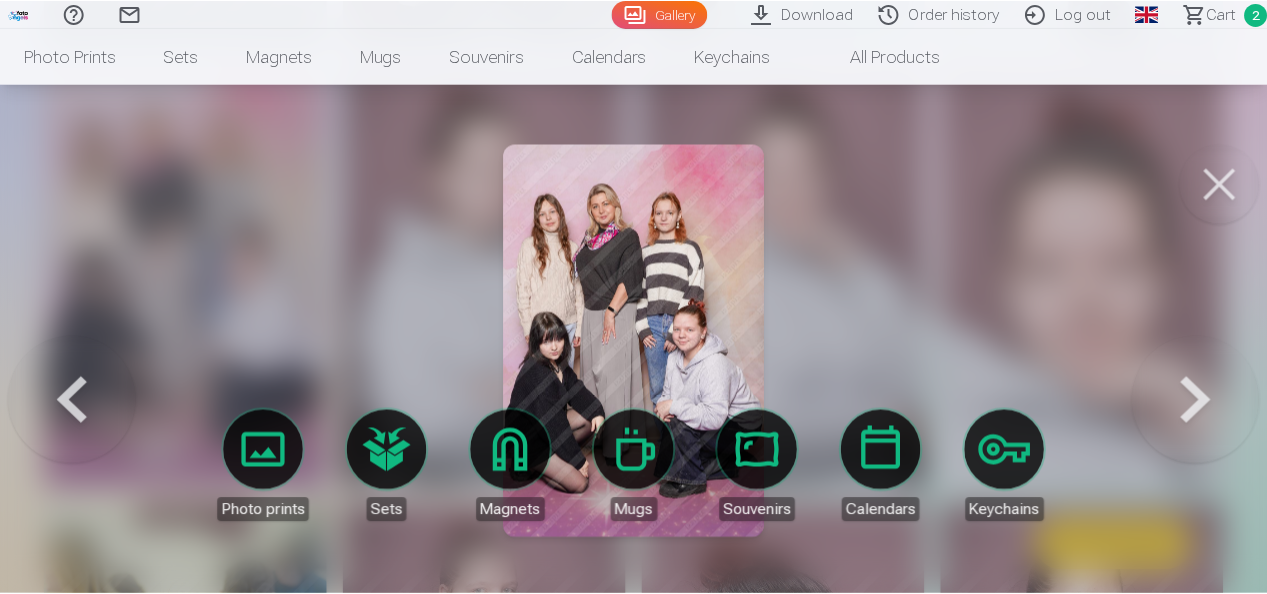 scroll, scrollTop: 0, scrollLeft: 0, axis: both 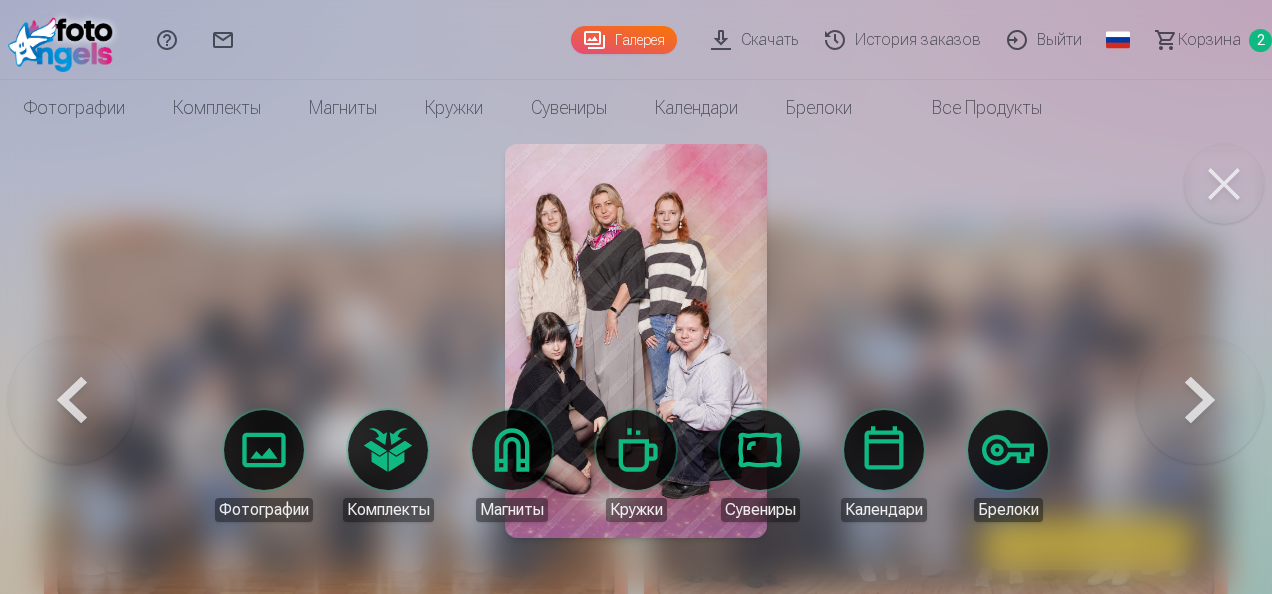 click on "Фотографии" at bounding box center (264, 466) 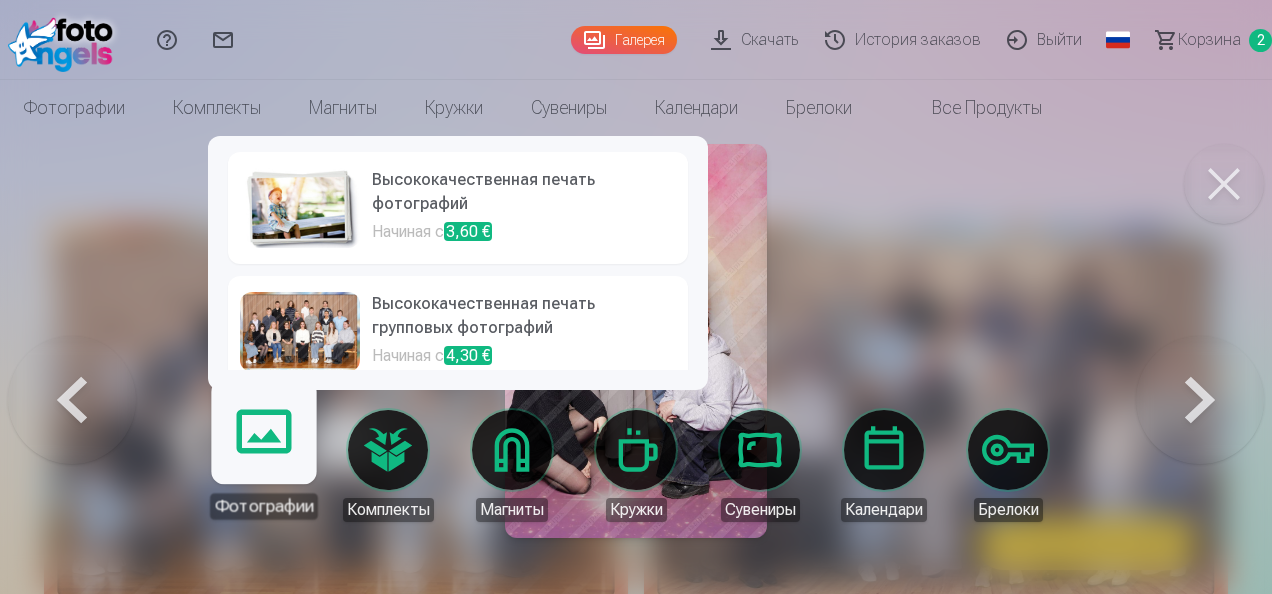 click on "Высококачественная печать фотографий" at bounding box center (524, 194) 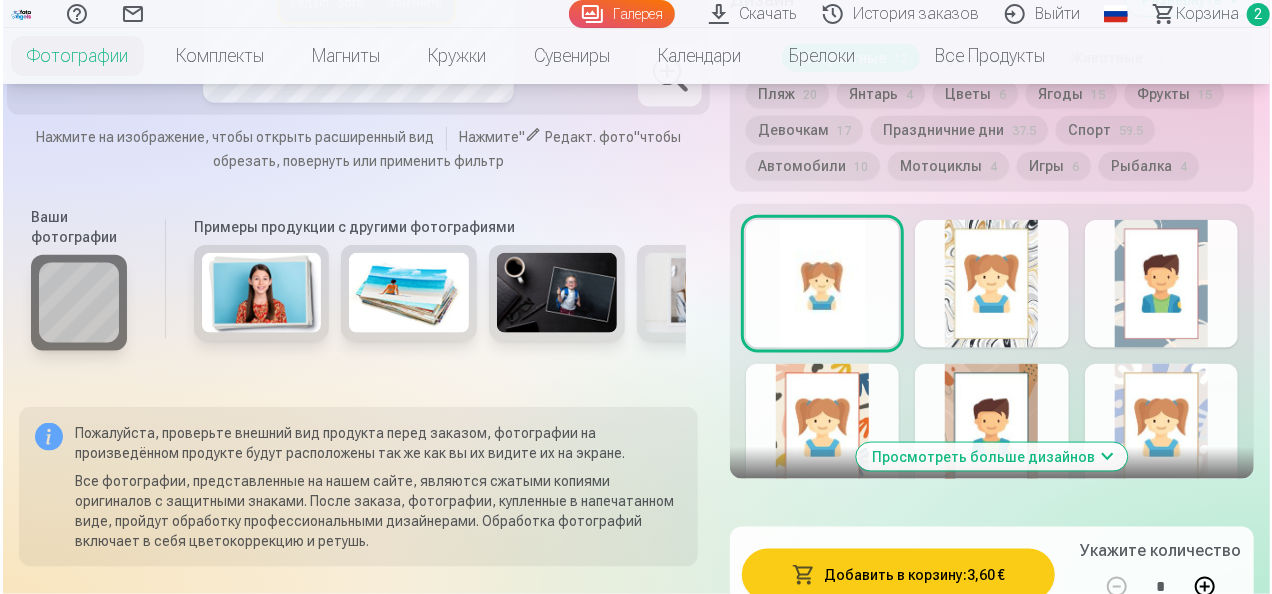scroll, scrollTop: 1200, scrollLeft: 0, axis: vertical 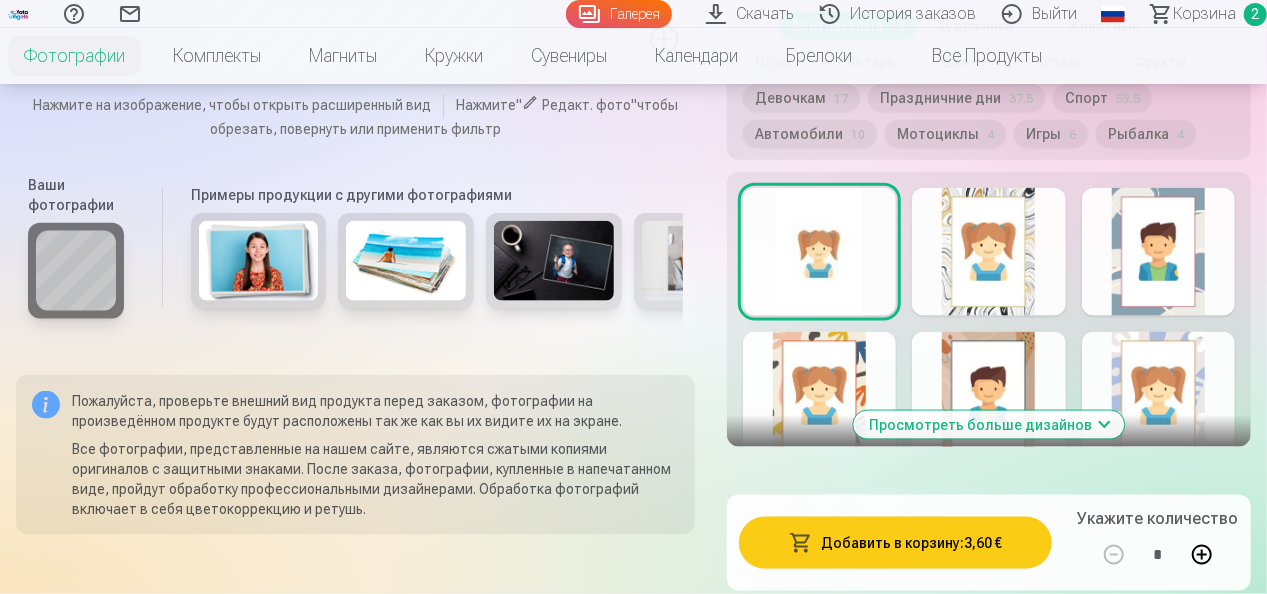 click on "Добавить в корзину :  3,60 €" at bounding box center (895, 543) 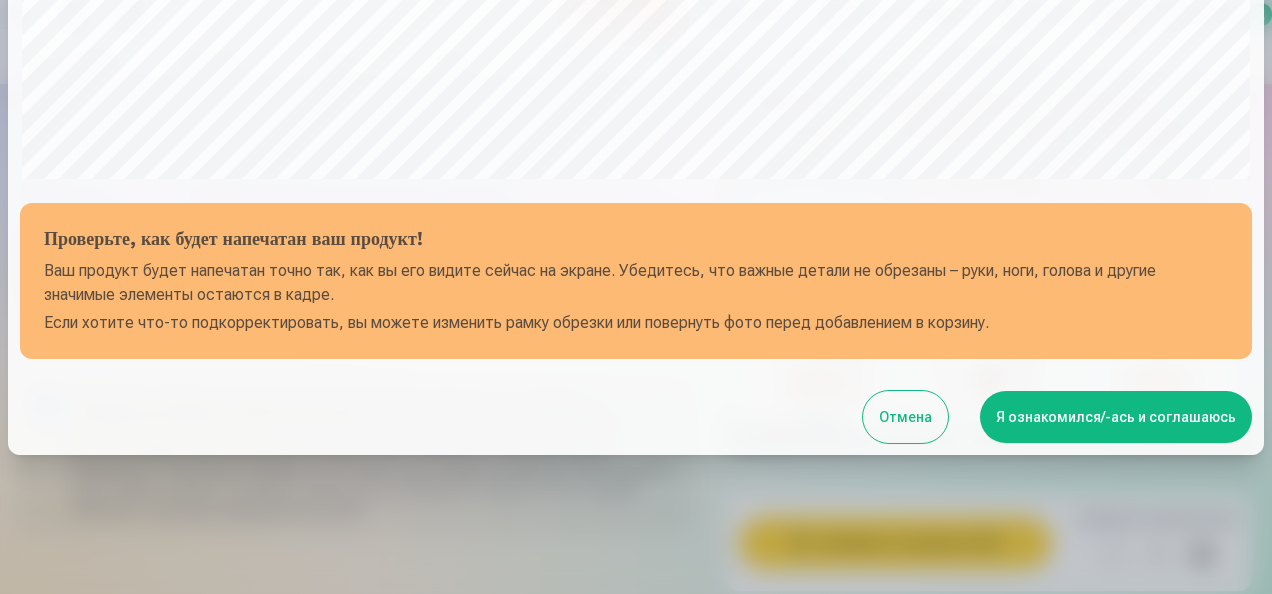 click on "Я ознакомился/-ась и соглашаюсь" at bounding box center [1116, 417] 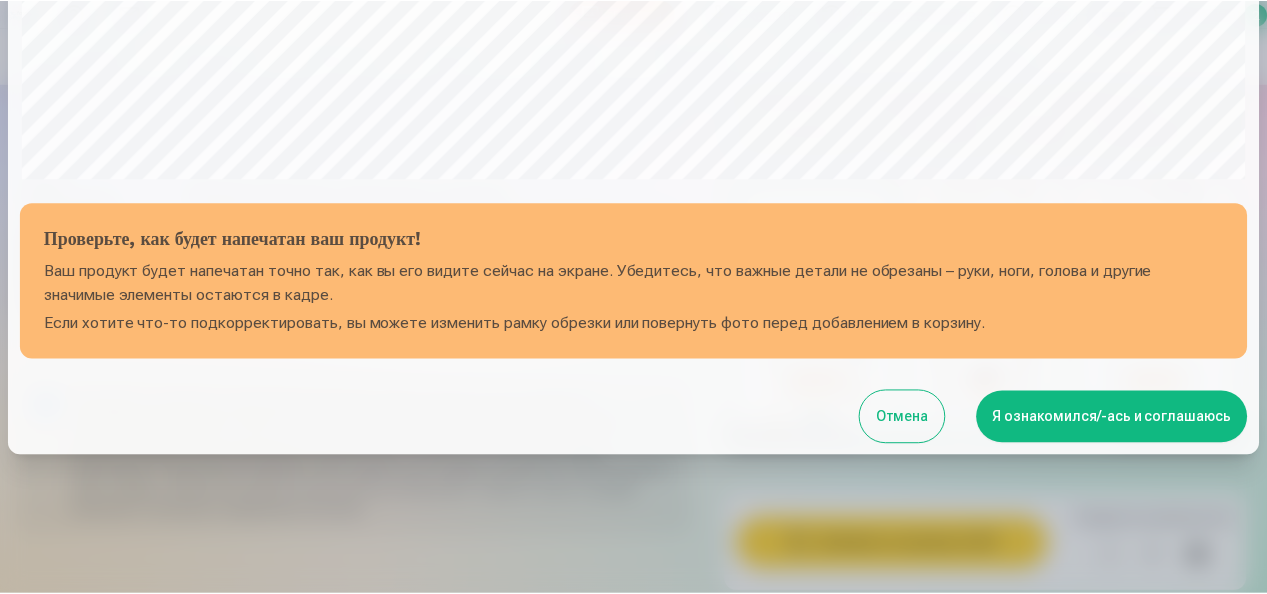 scroll, scrollTop: 771, scrollLeft: 0, axis: vertical 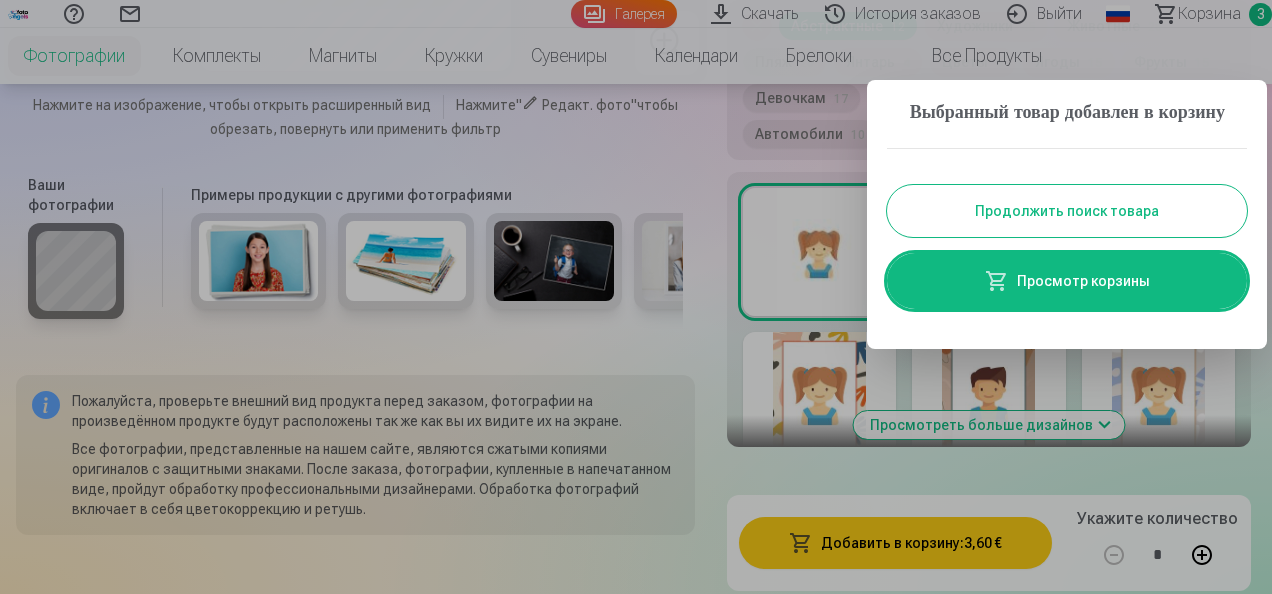 click on "Продолжить поиск товара" at bounding box center [1067, 211] 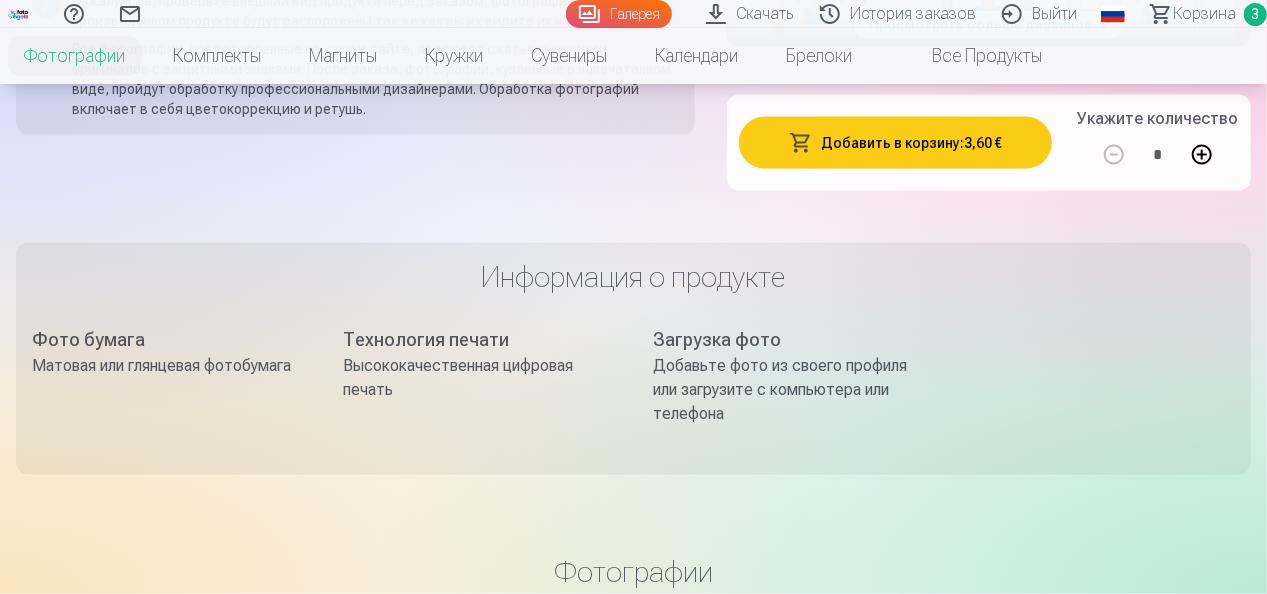scroll, scrollTop: 1100, scrollLeft: 0, axis: vertical 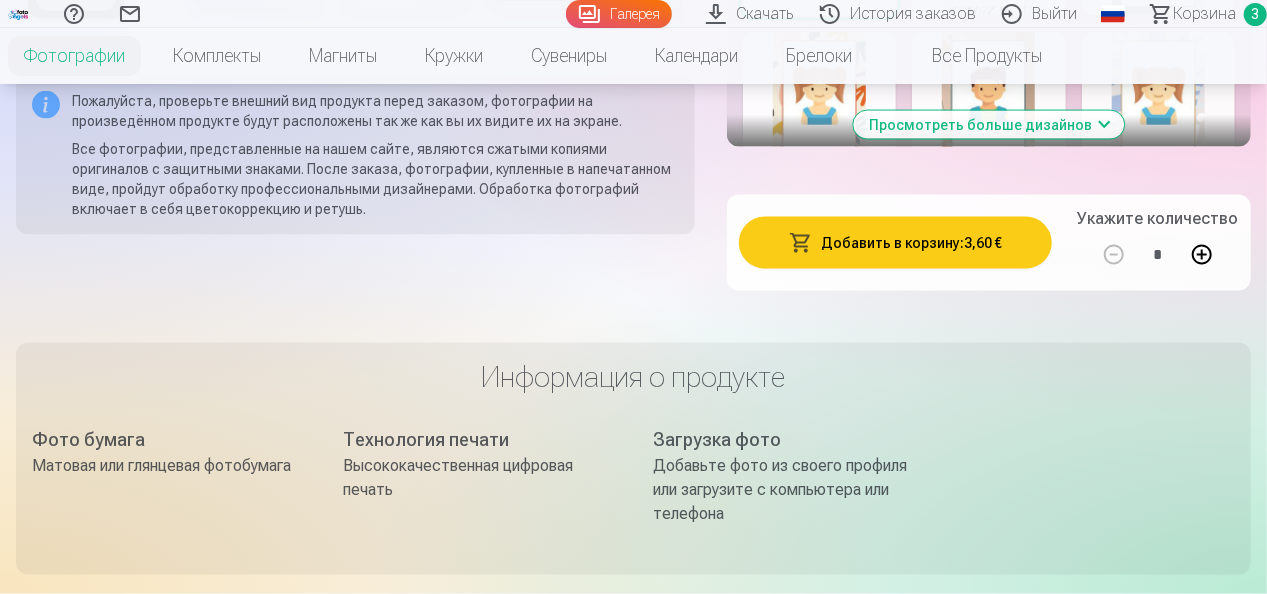 click on "Корзина" at bounding box center [1204, 14] 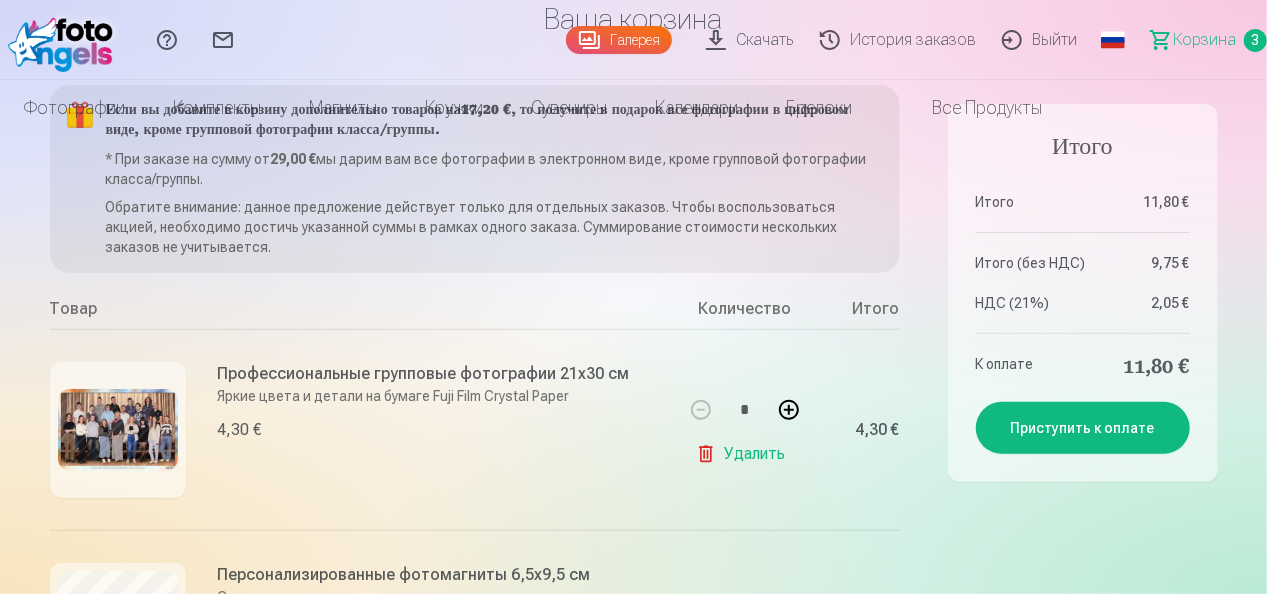 scroll, scrollTop: 0, scrollLeft: 0, axis: both 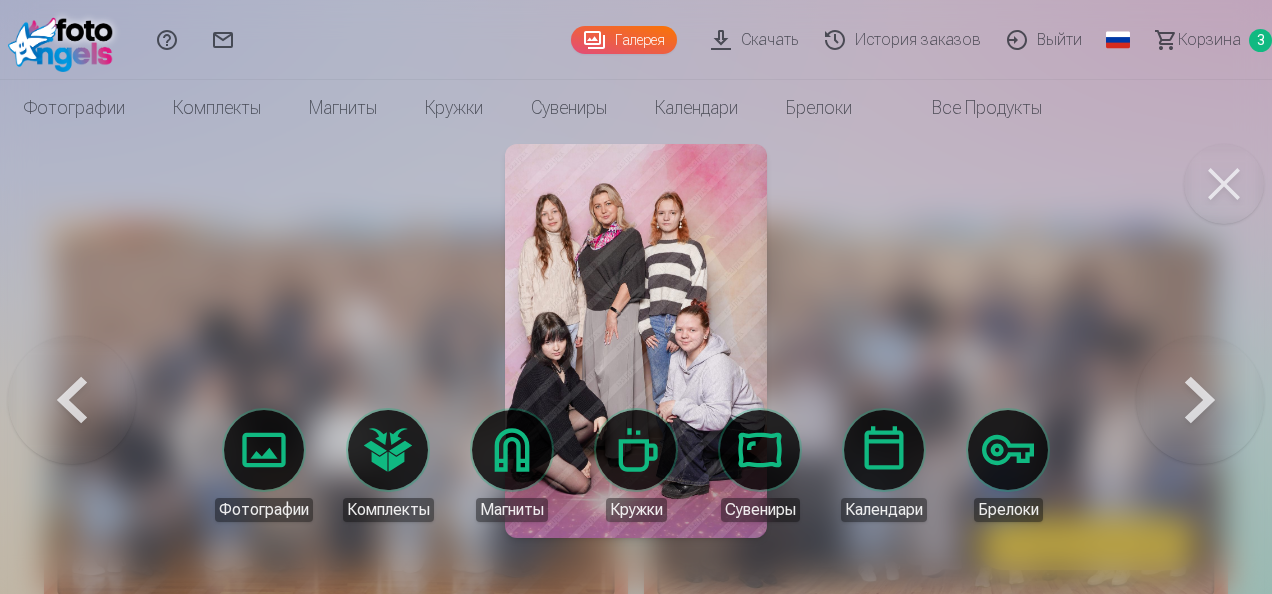 click at bounding box center [1224, 184] 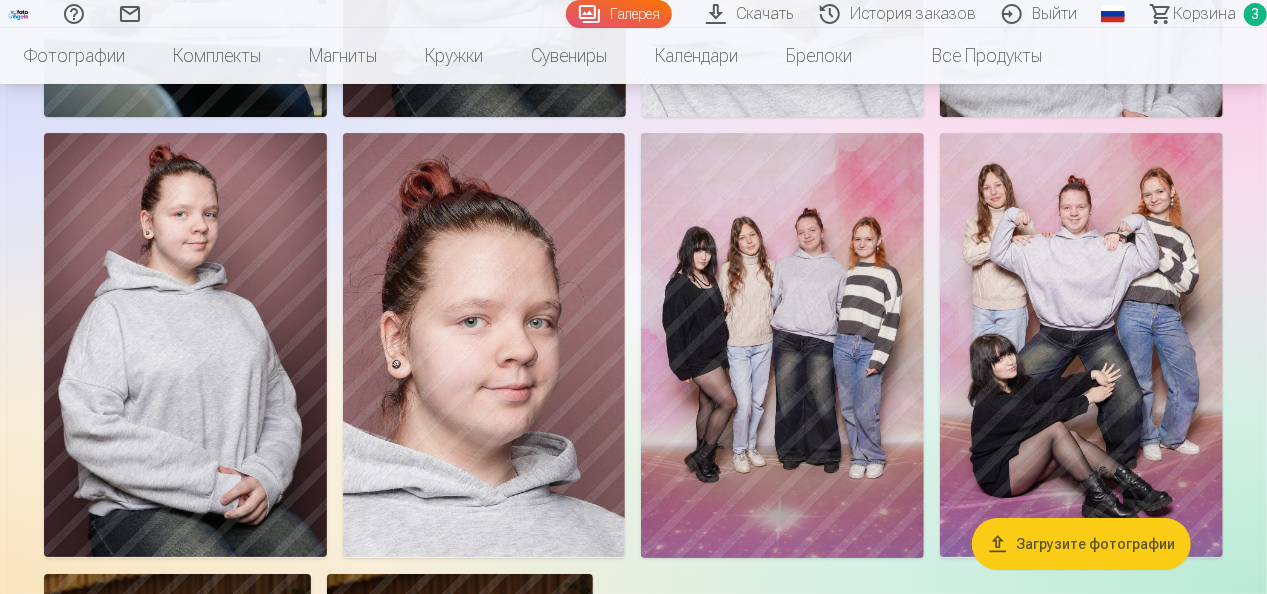scroll, scrollTop: 3500, scrollLeft: 0, axis: vertical 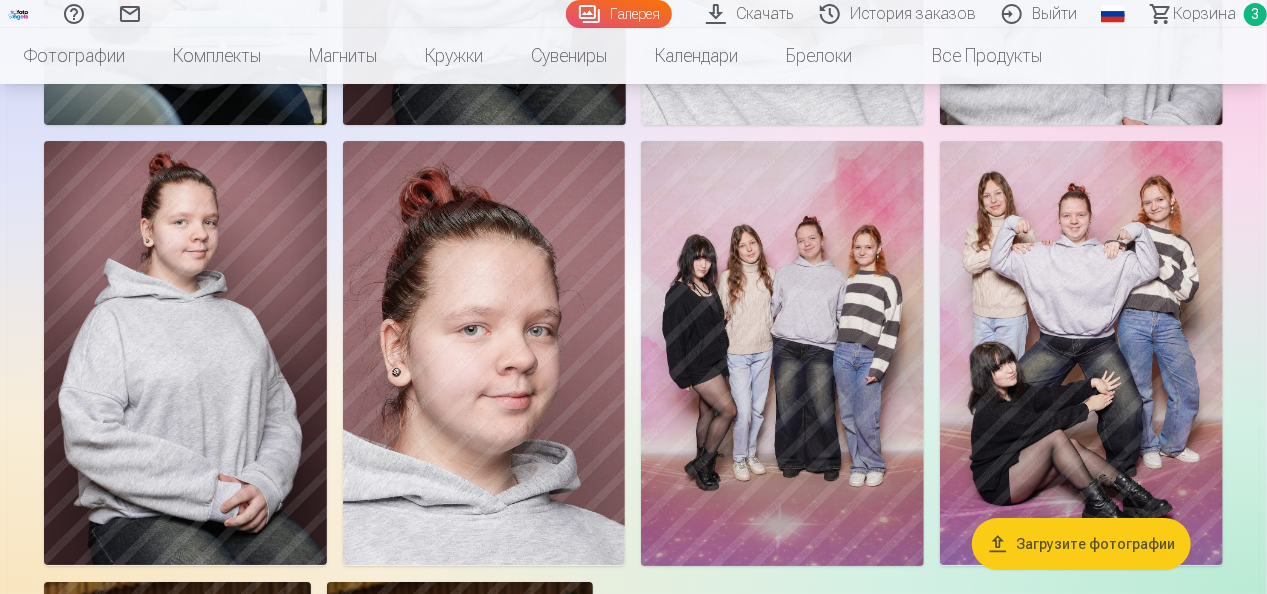 click at bounding box center (1081, 353) 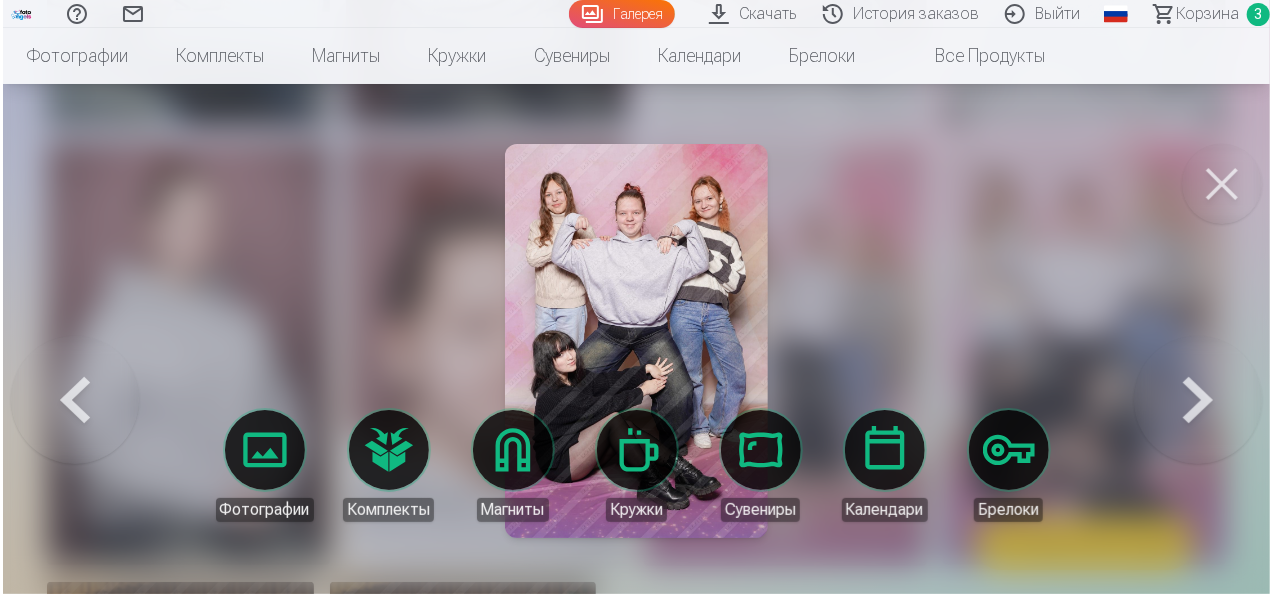 scroll, scrollTop: 3511, scrollLeft: 0, axis: vertical 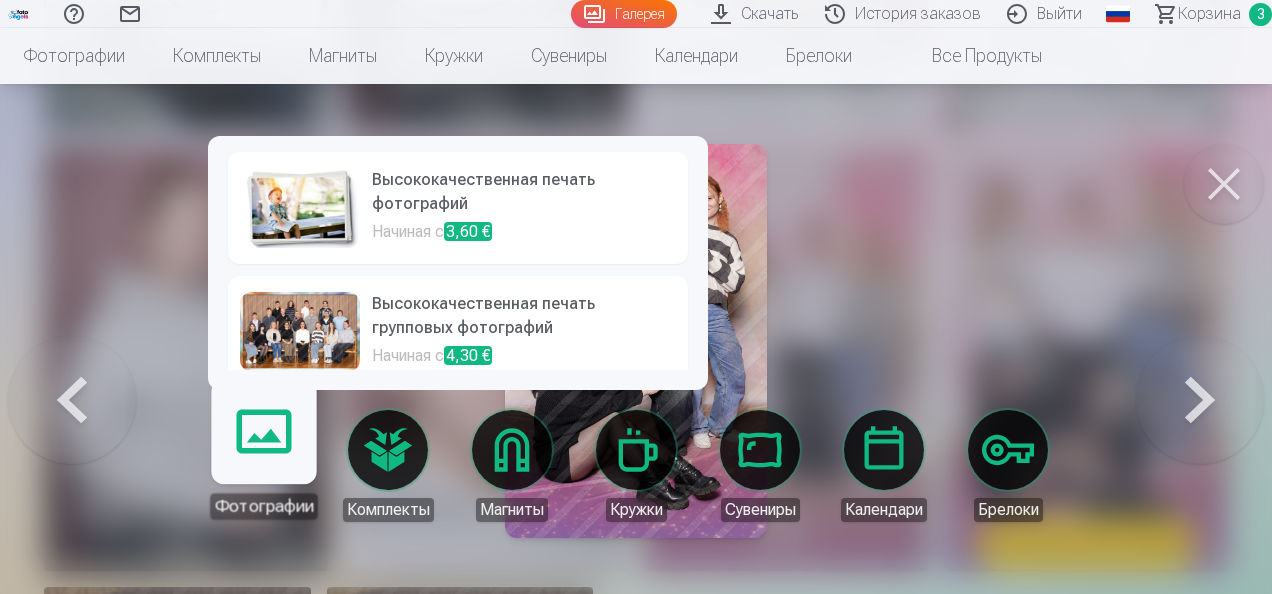 click on "Фотографии" at bounding box center [263, 457] 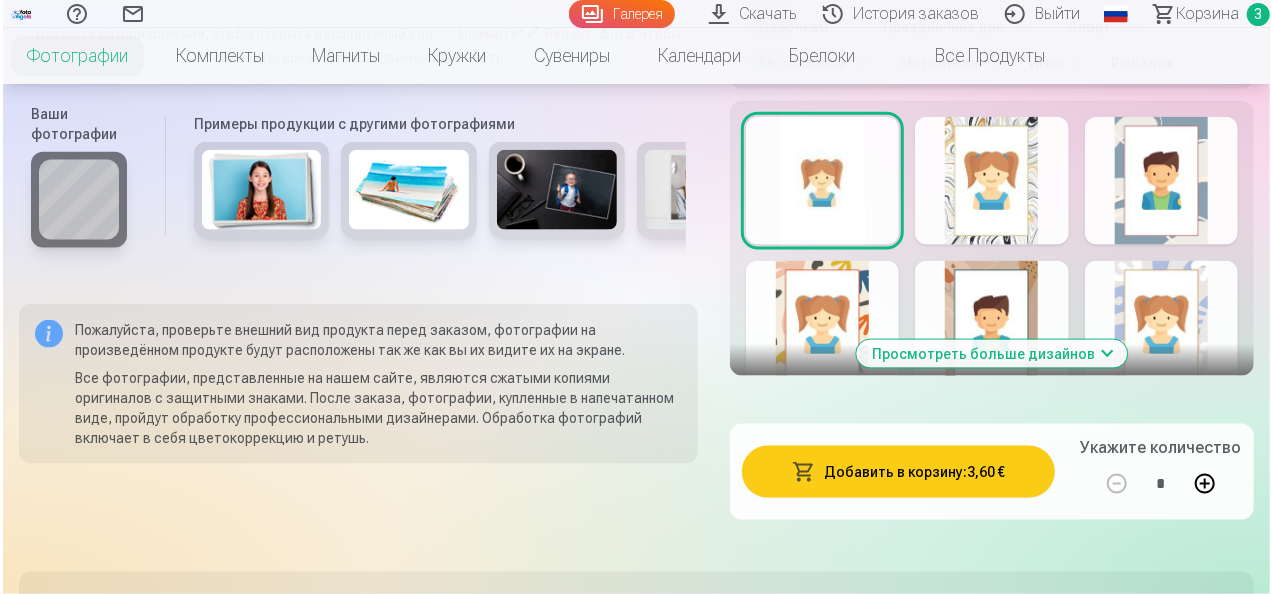 scroll, scrollTop: 1300, scrollLeft: 0, axis: vertical 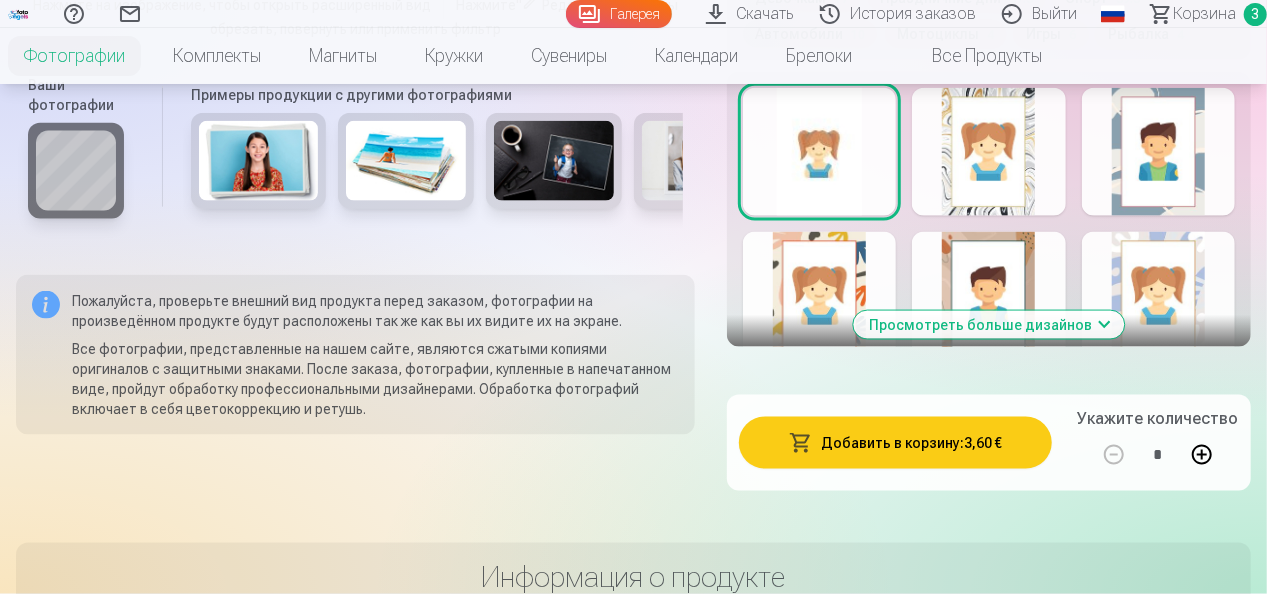 click on "Добавить в корзину :  3,60 € Укажите количество *" at bounding box center (989, 443) 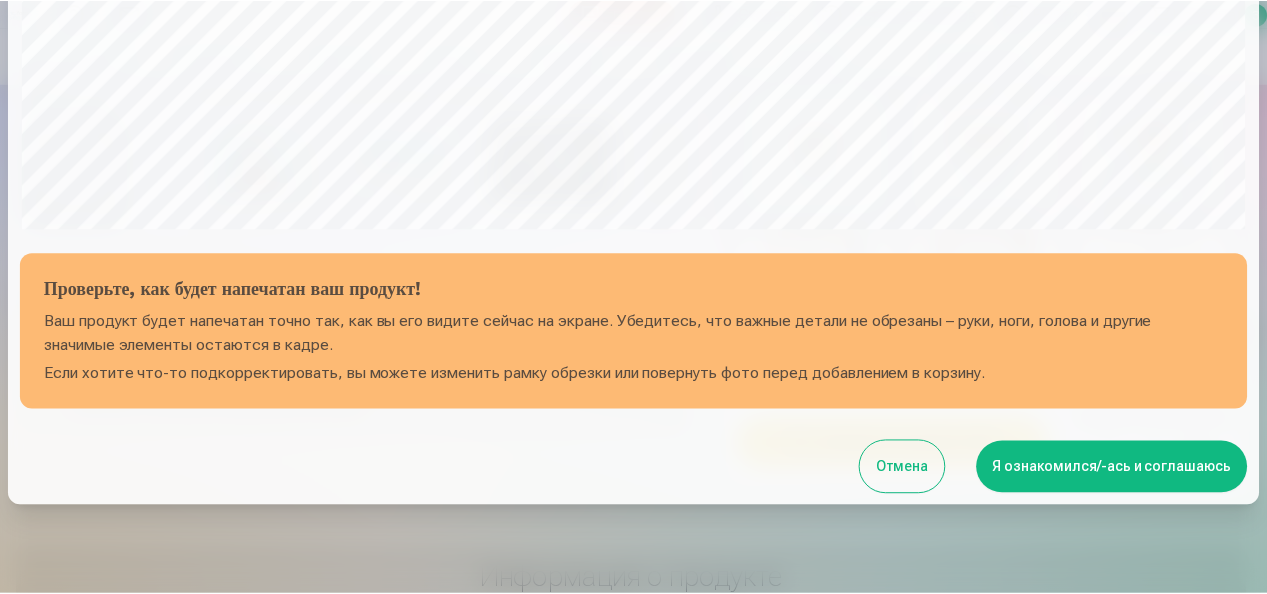 scroll, scrollTop: 774, scrollLeft: 0, axis: vertical 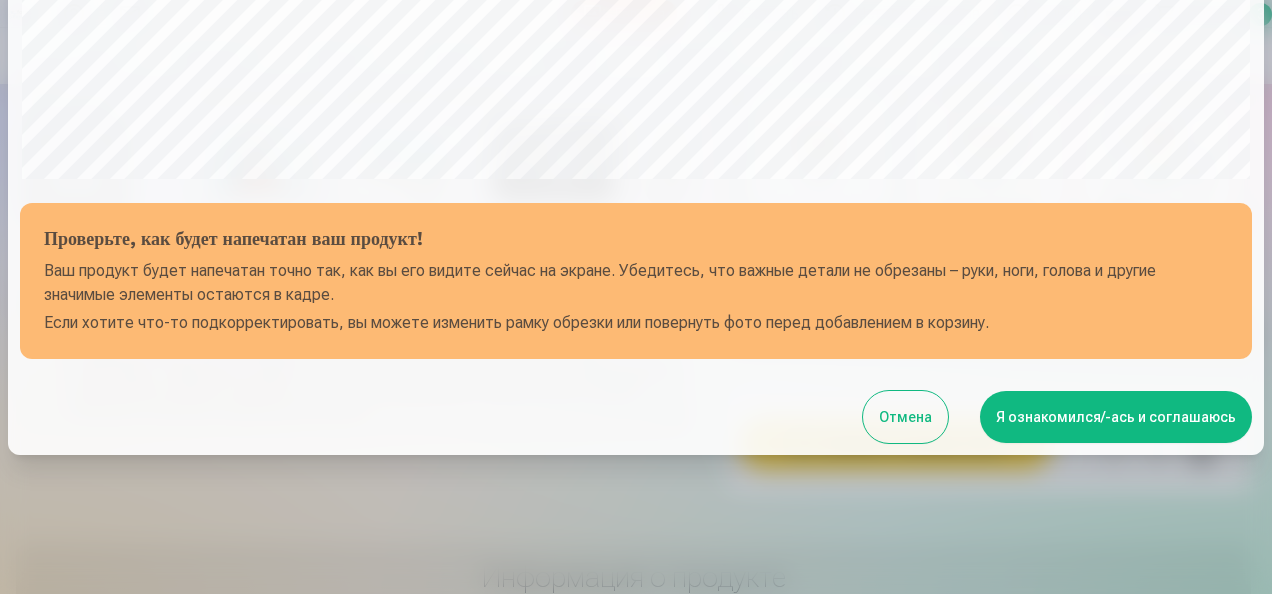click on "Я ознакомился/-ась и соглашаюсь" at bounding box center (1116, 417) 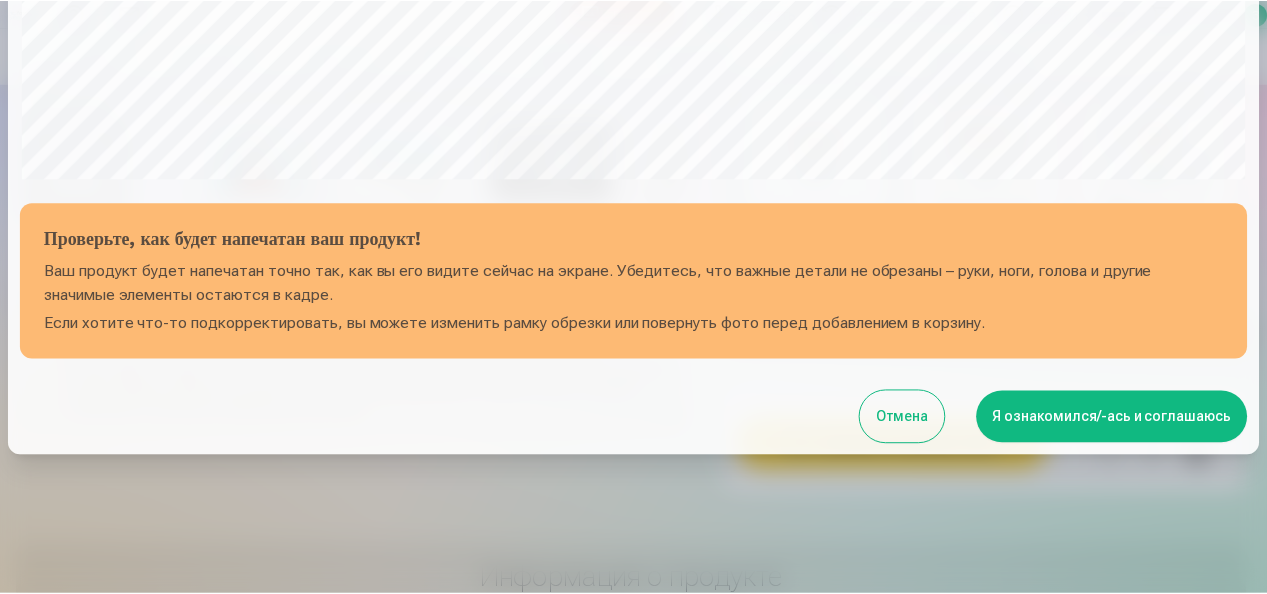scroll, scrollTop: 771, scrollLeft: 0, axis: vertical 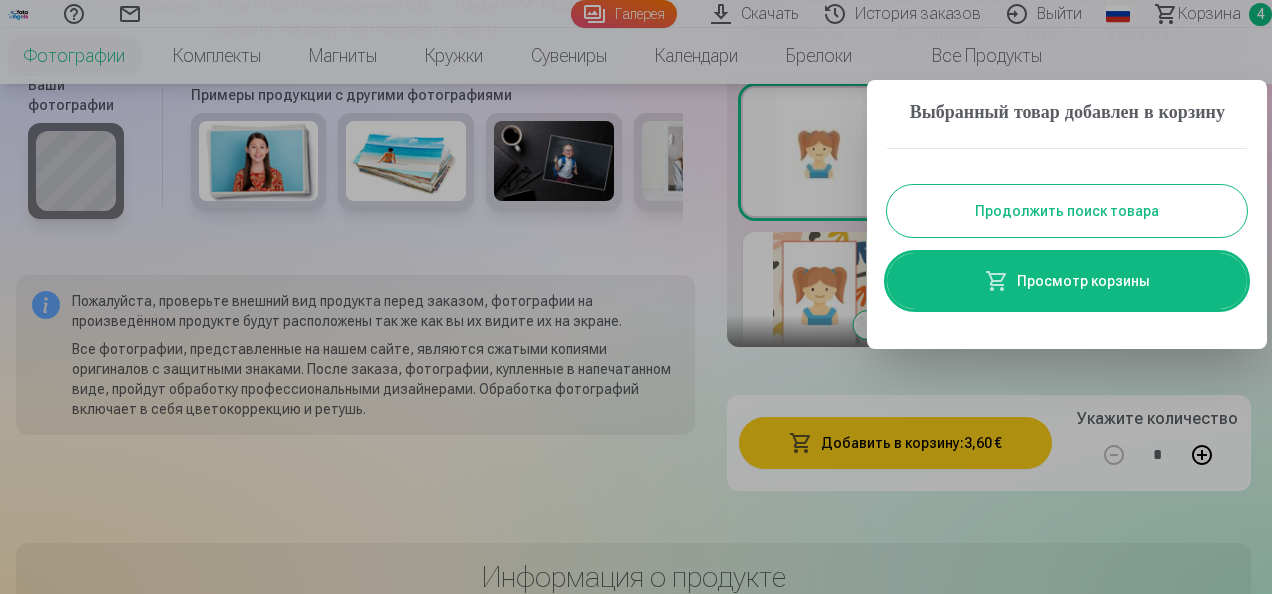 click on "Просмотр корзины" at bounding box center (1067, 281) 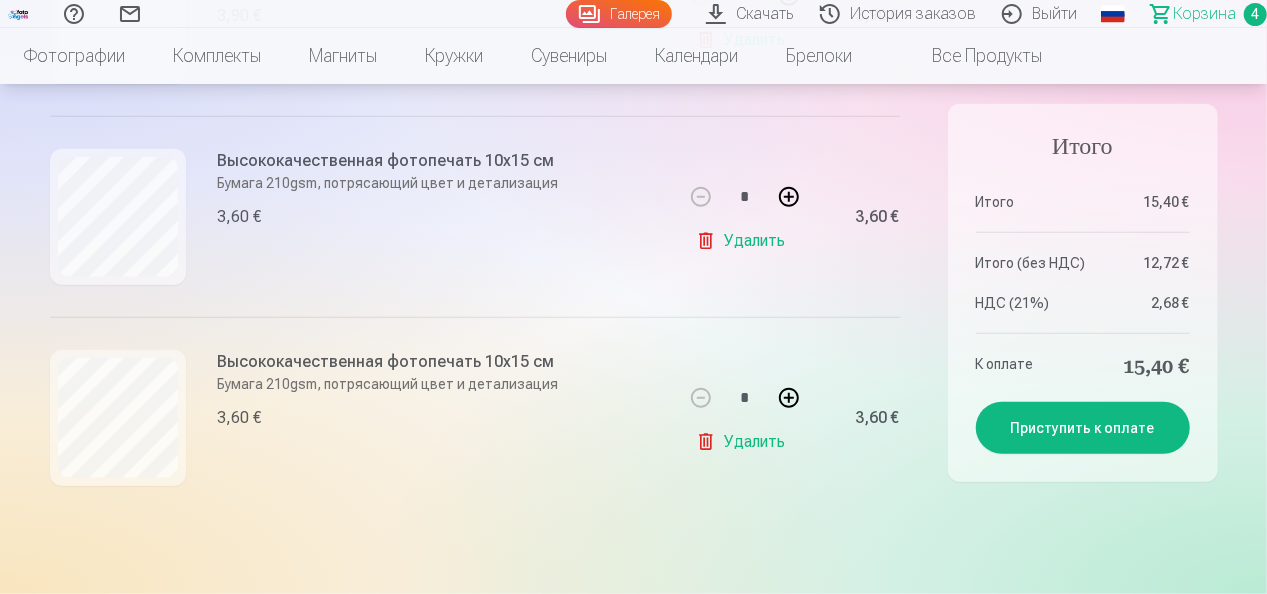 scroll, scrollTop: 800, scrollLeft: 0, axis: vertical 